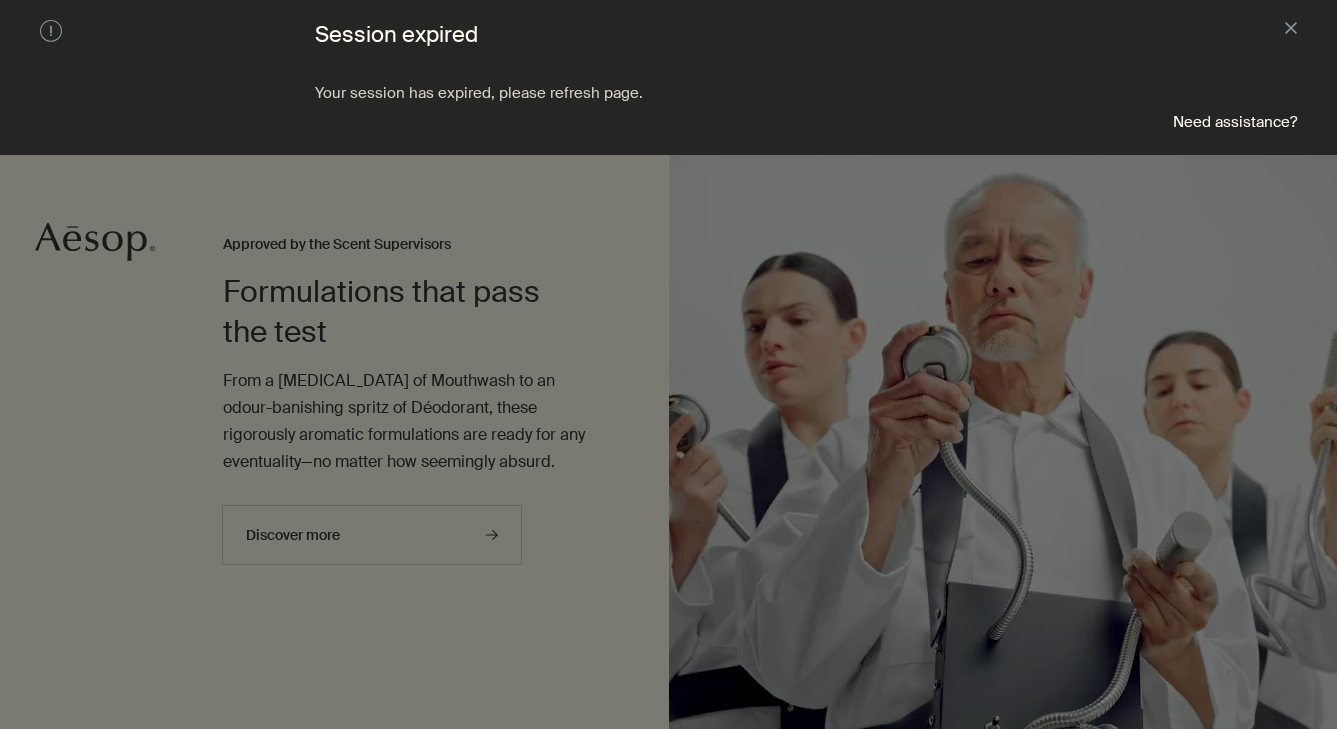 scroll, scrollTop: 0, scrollLeft: 0, axis: both 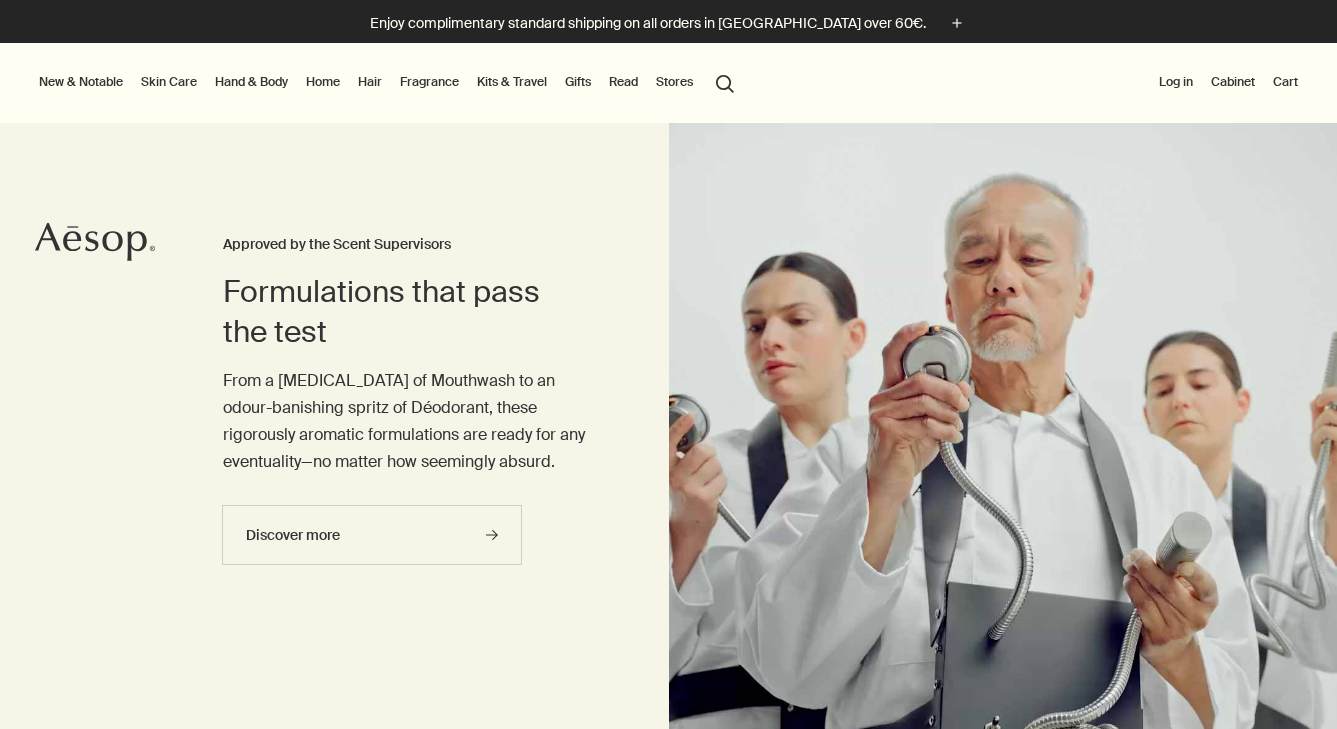 click on "Log in" at bounding box center [1176, 82] 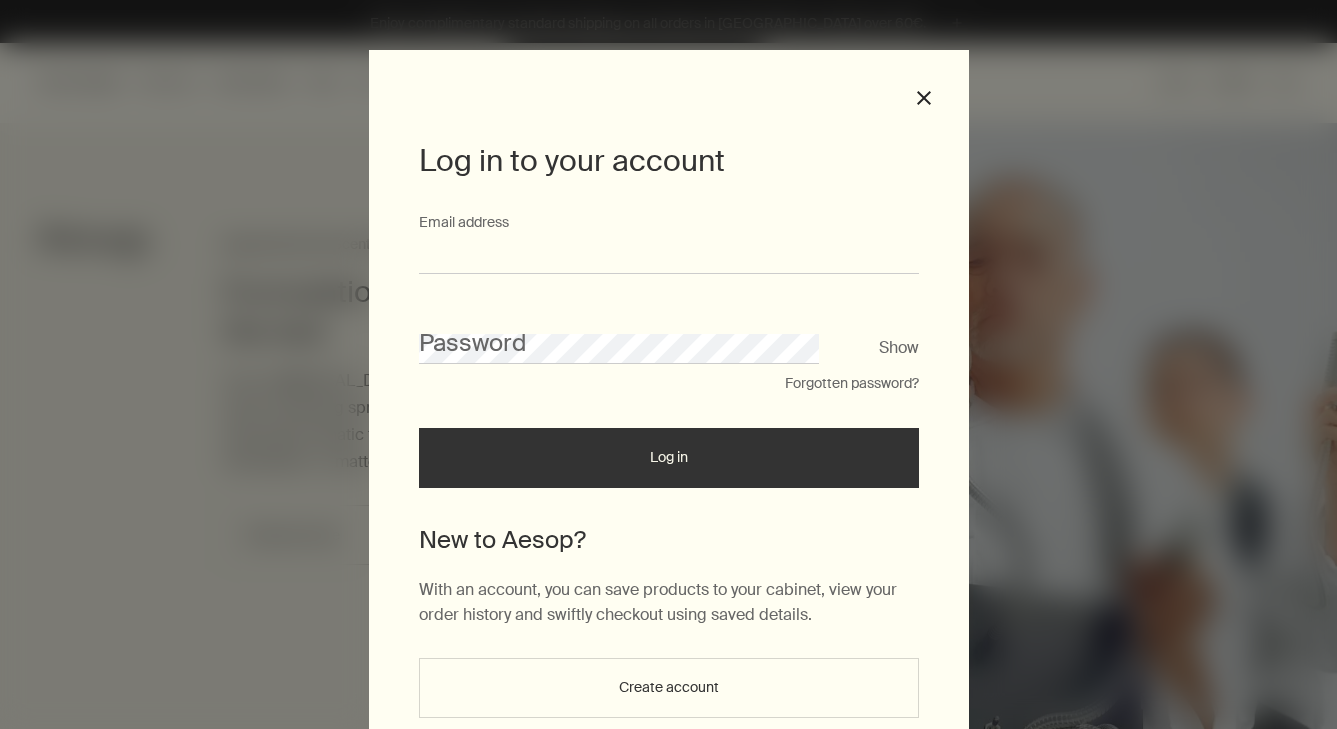 type on "**********" 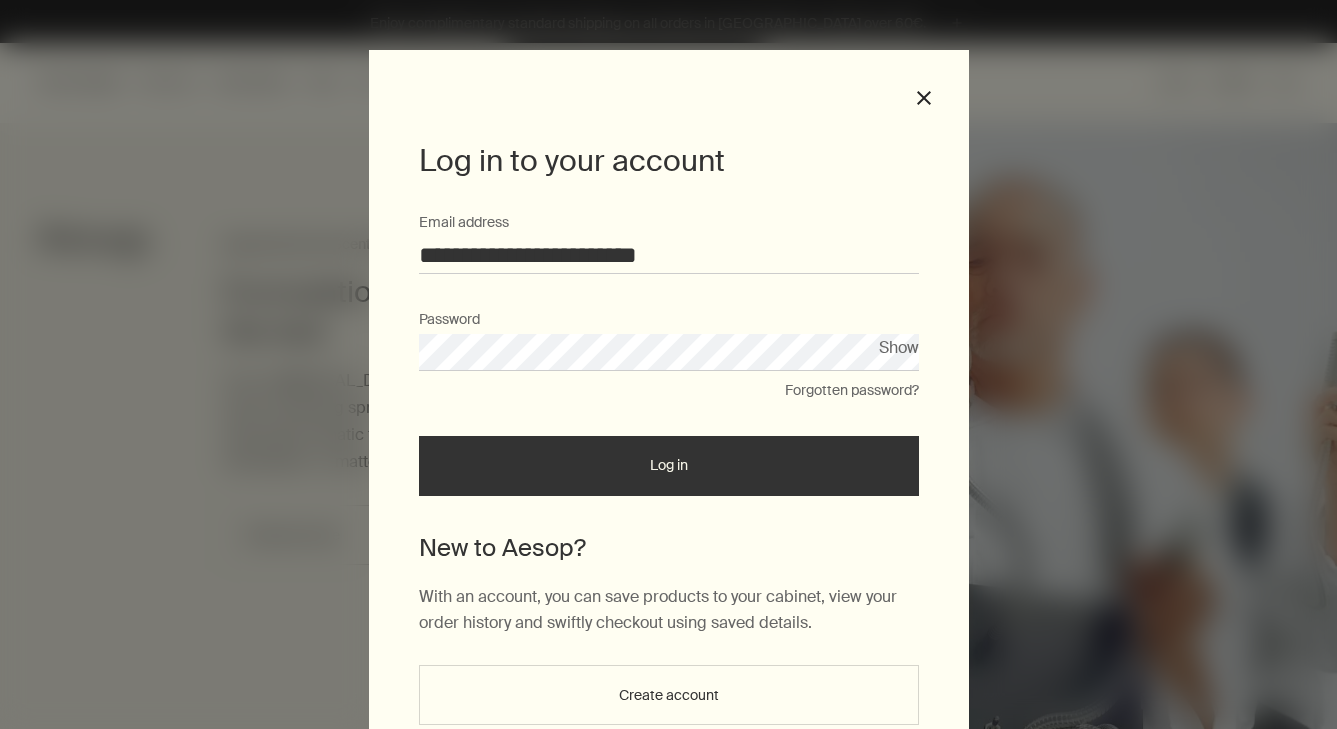 click on "Log in" at bounding box center [669, 466] 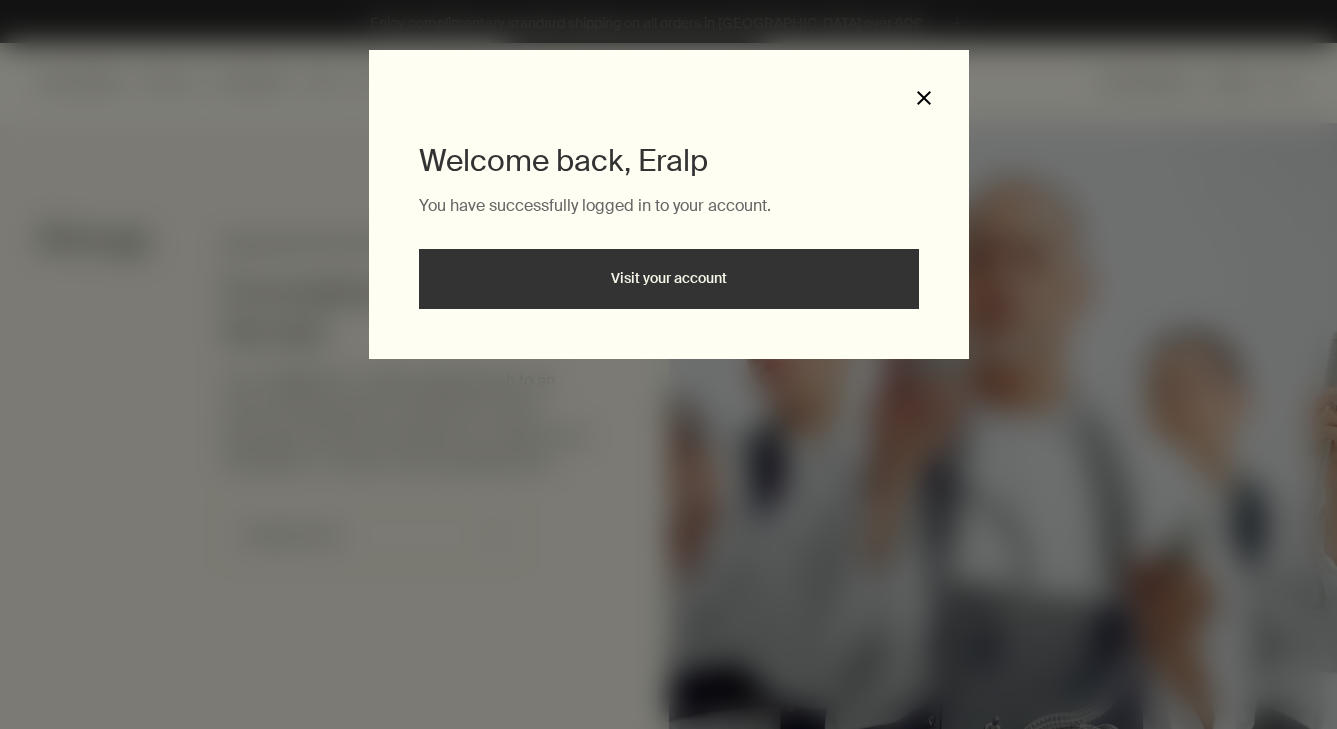click on "close" at bounding box center [924, 98] 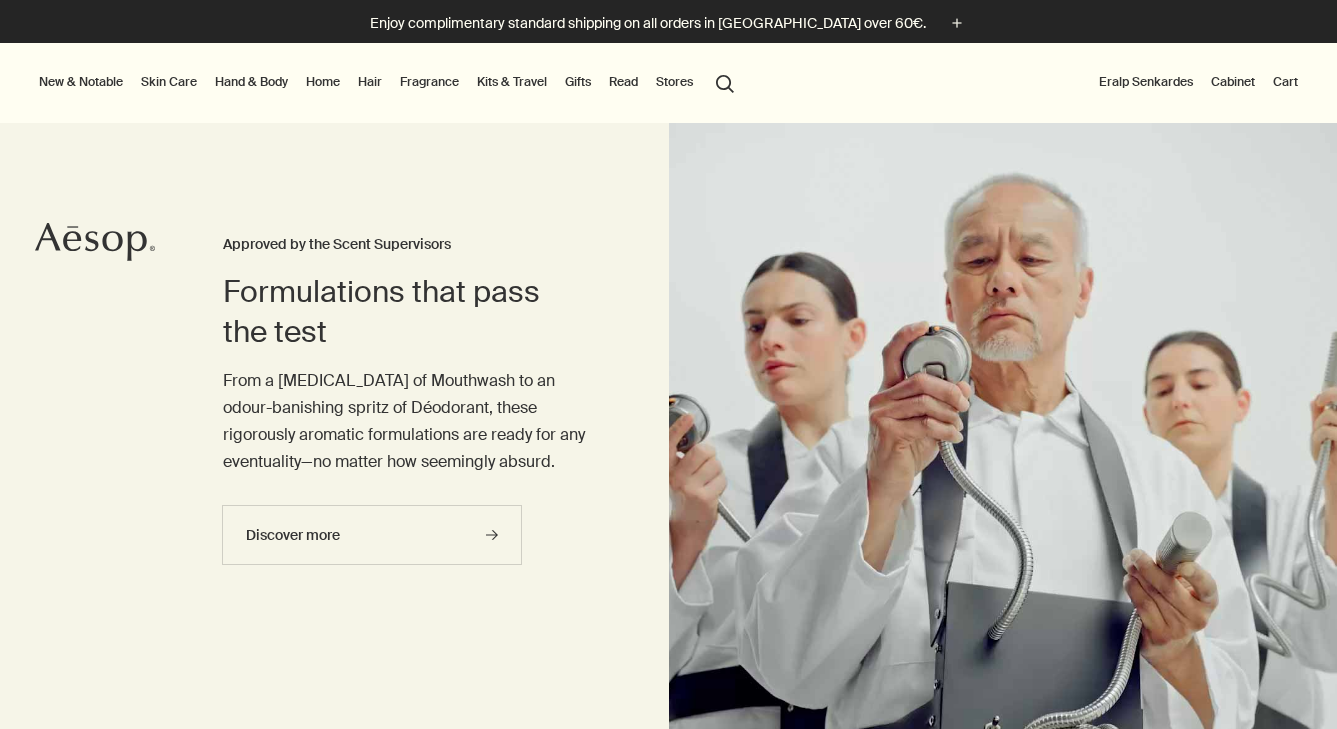 type on "**********" 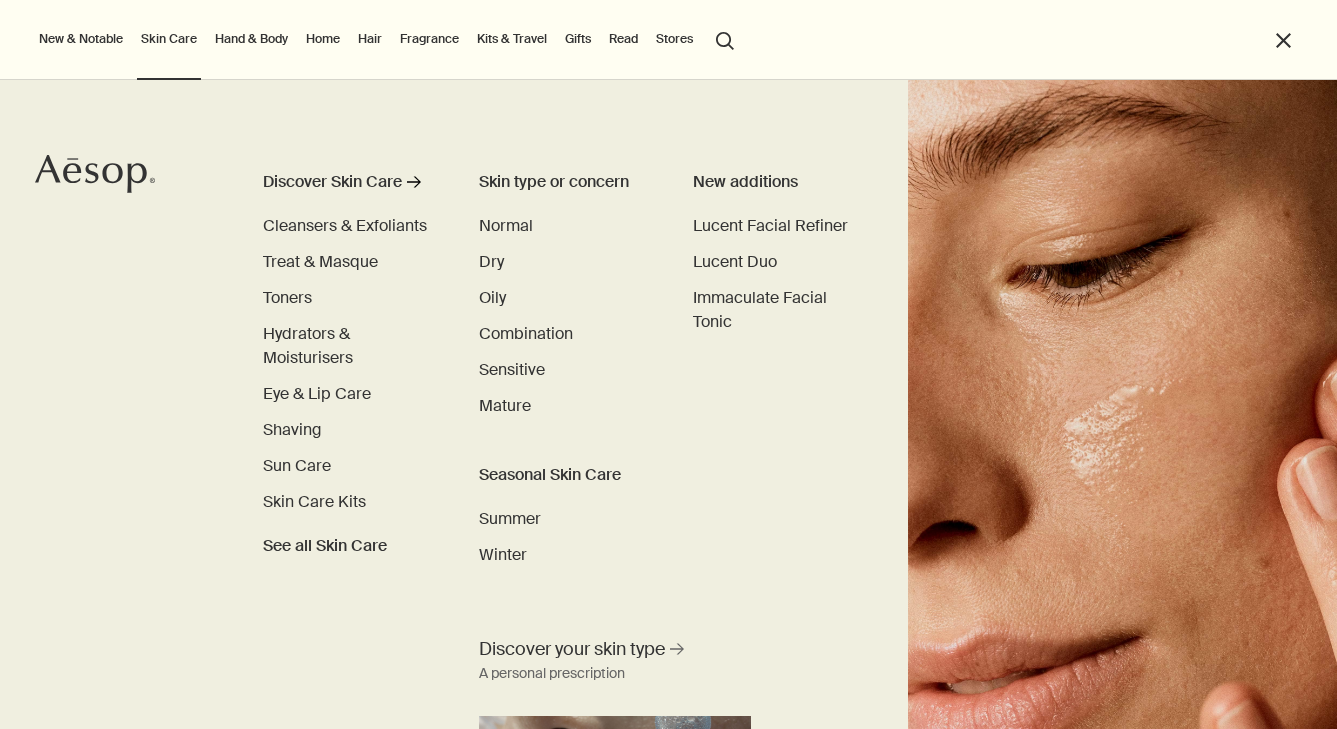 click on "Hand & Body" at bounding box center [251, 39] 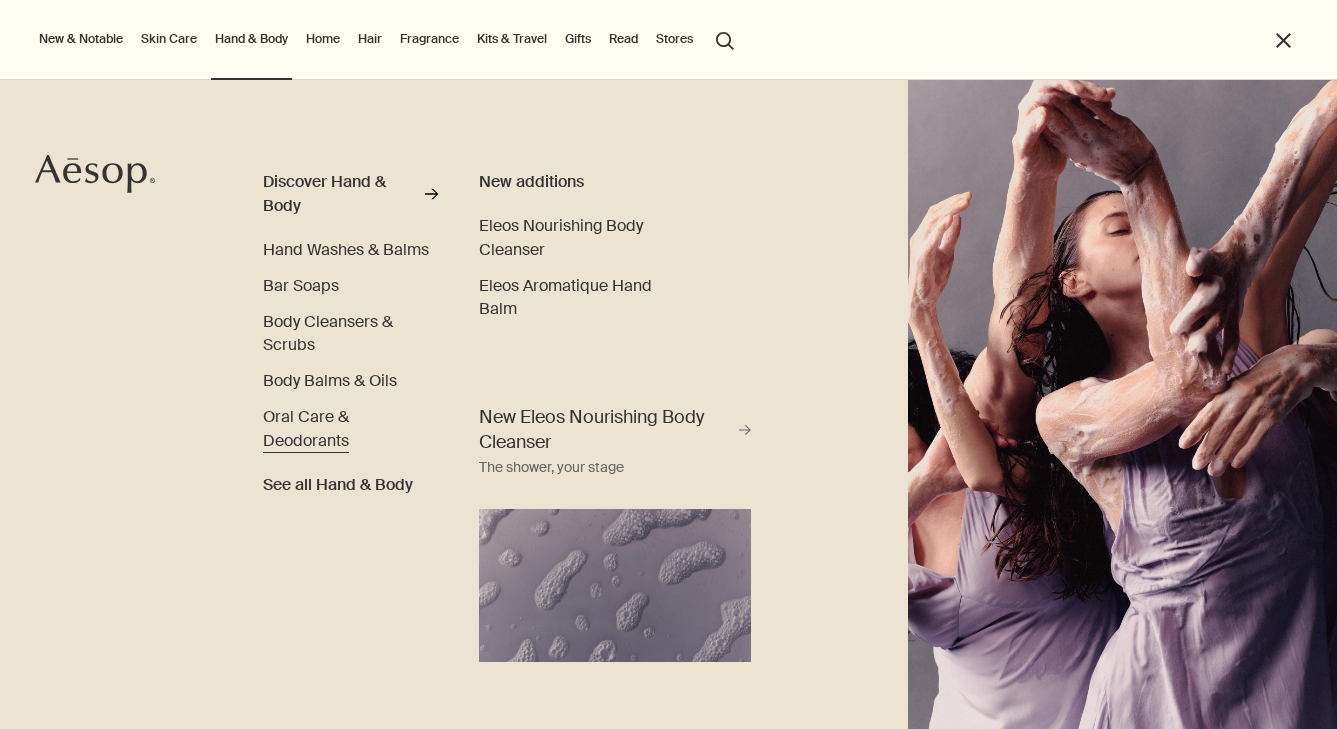 click on "Oral Care & Deodorants" at bounding box center (306, 428) 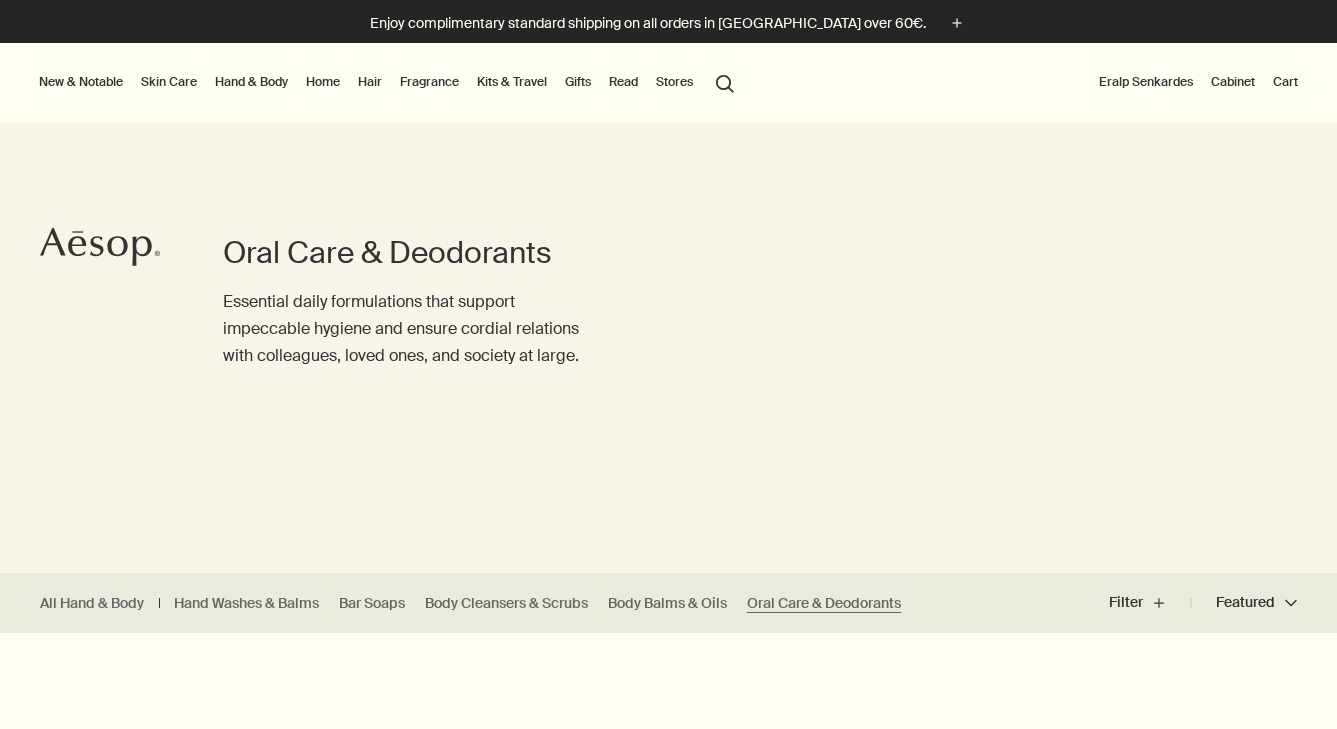 scroll, scrollTop: 162, scrollLeft: 0, axis: vertical 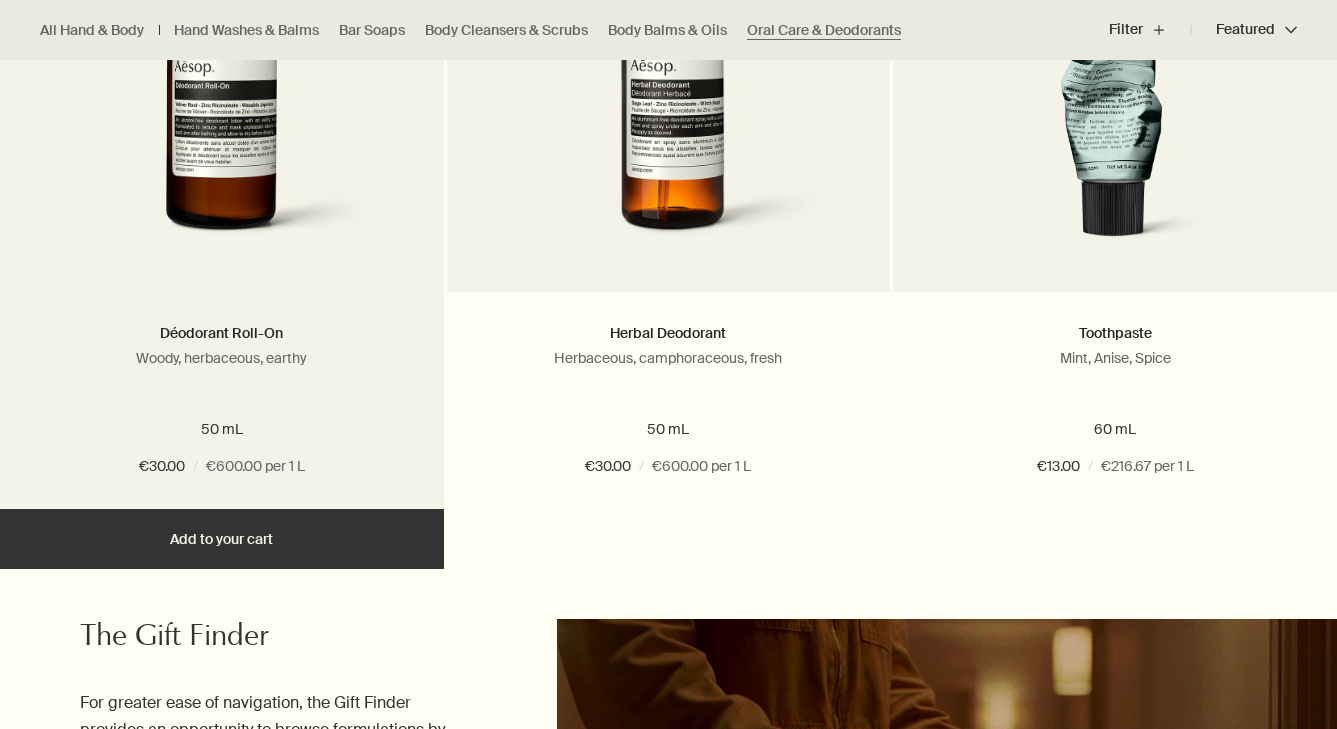click on "Add Add to your cart" at bounding box center [222, 539] 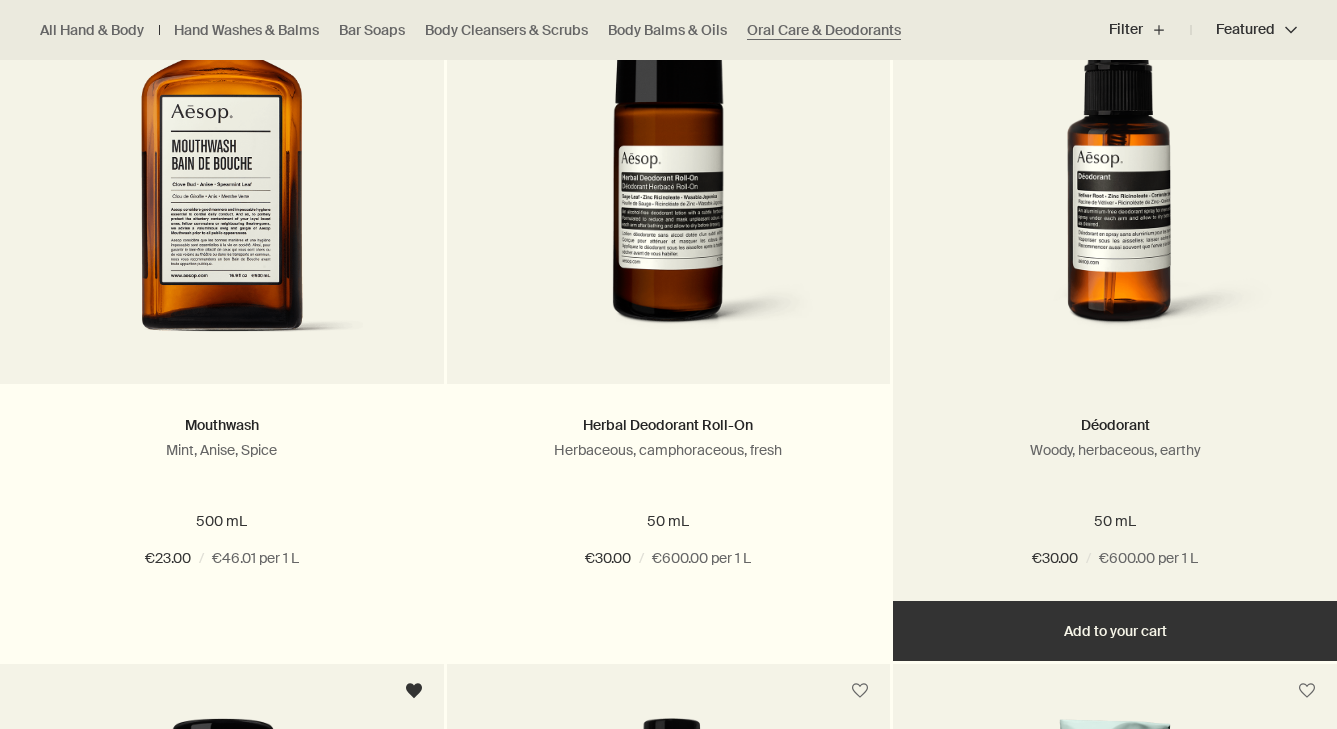 scroll, scrollTop: 714, scrollLeft: 0, axis: vertical 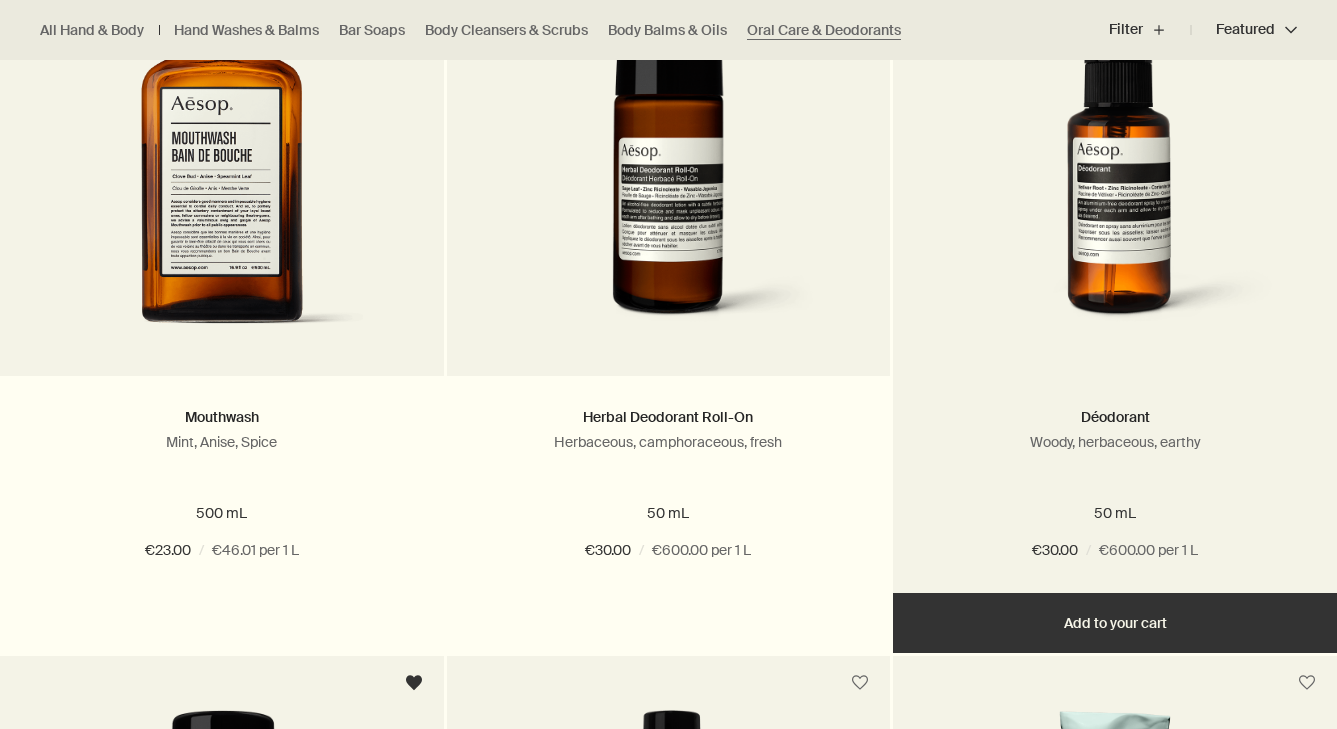 click on "Add Add to your cart" at bounding box center (1115, 623) 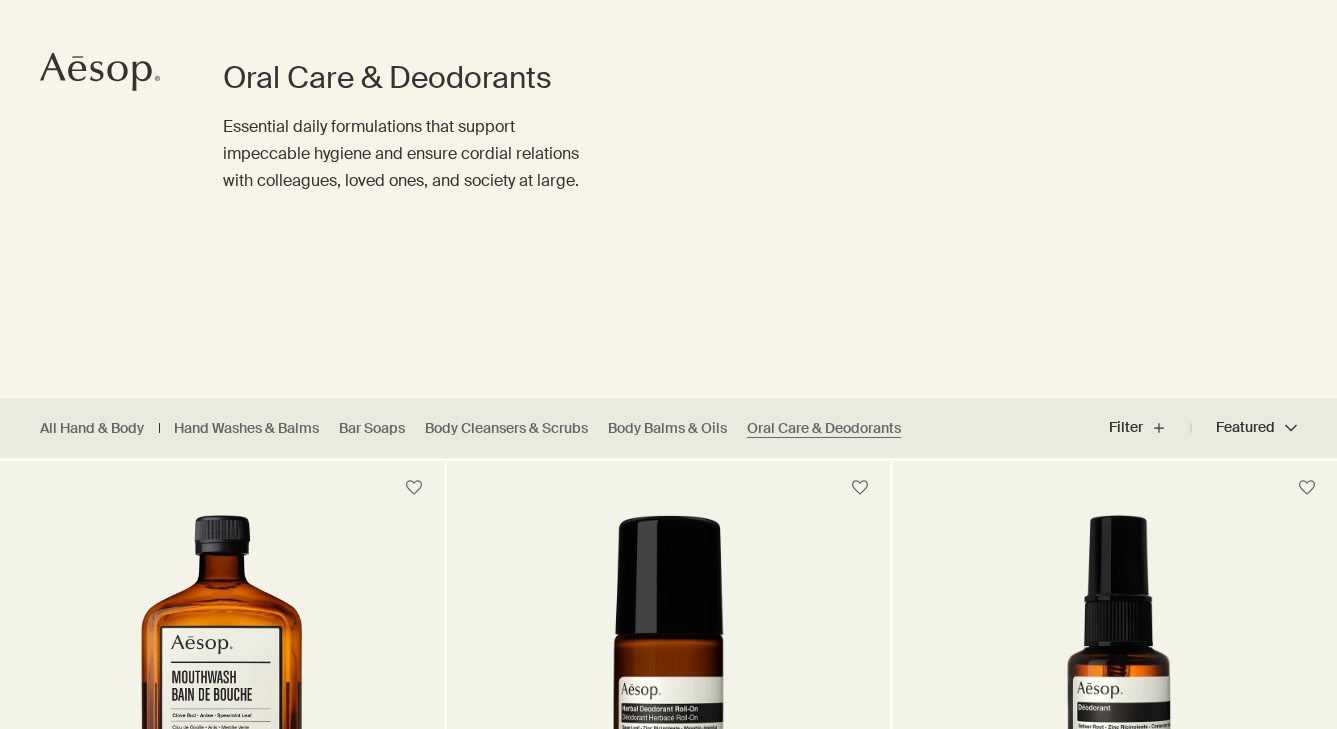 scroll, scrollTop: 0, scrollLeft: 0, axis: both 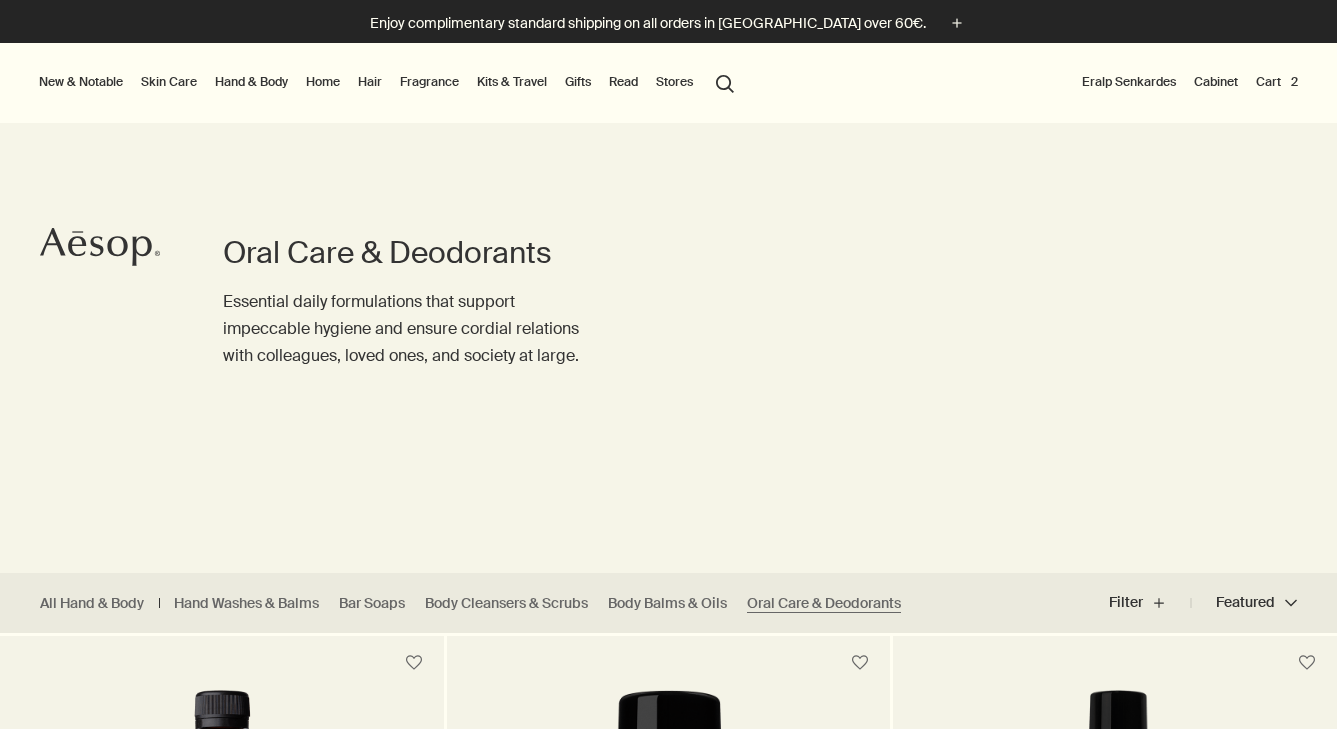click on "Hair" at bounding box center (370, 82) 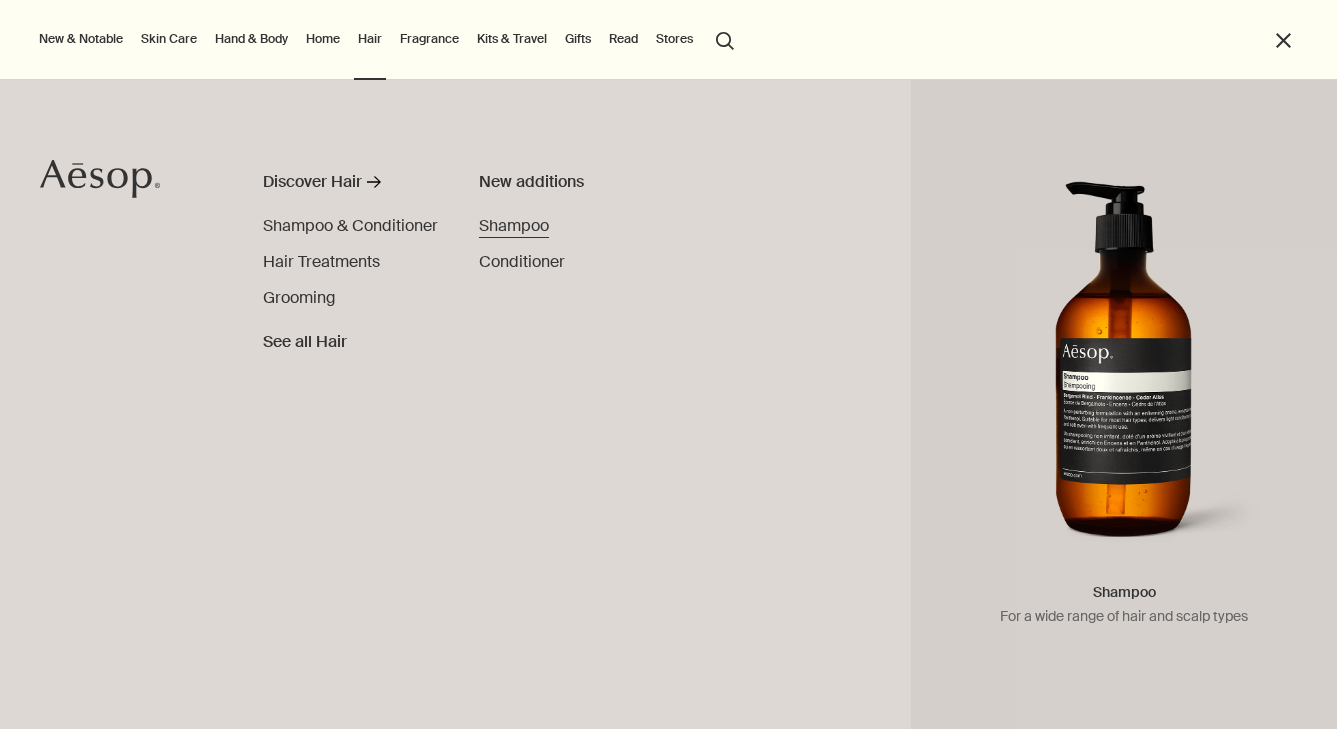 click on "Shampoo" at bounding box center [514, 225] 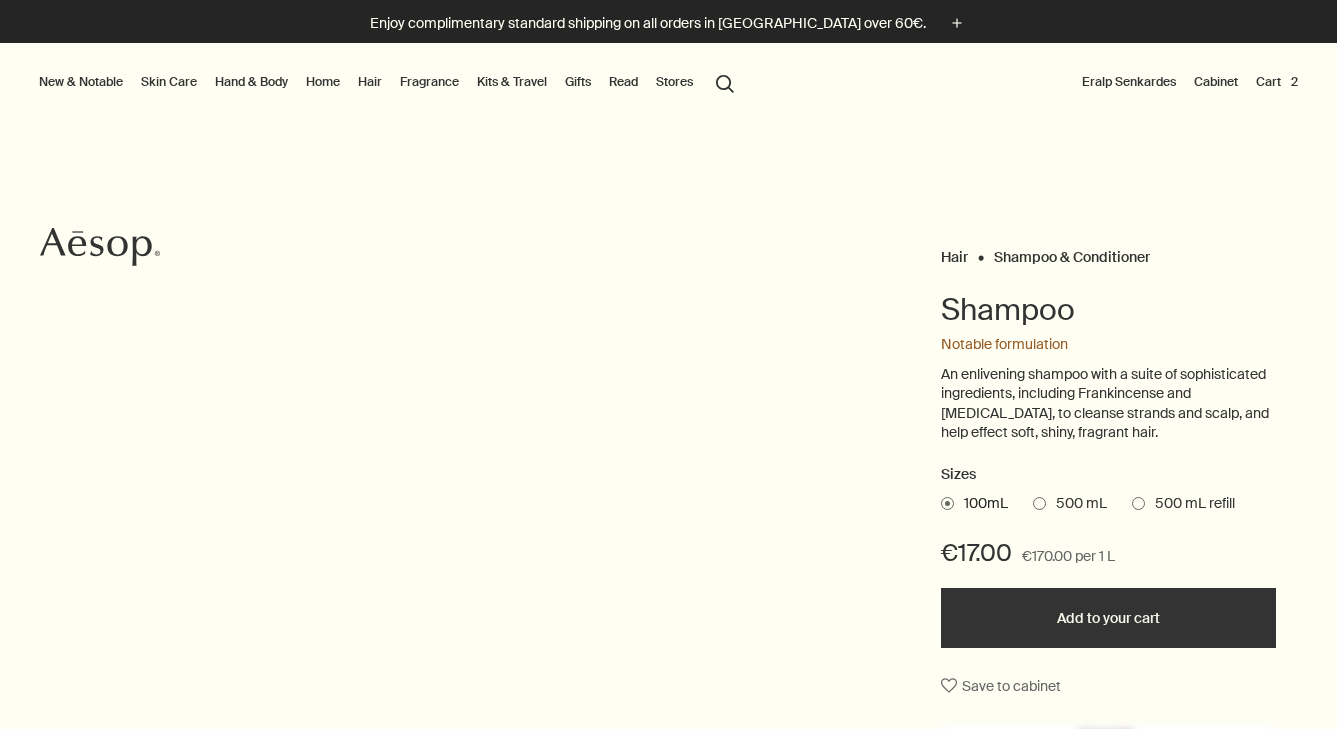 scroll, scrollTop: 0, scrollLeft: 0, axis: both 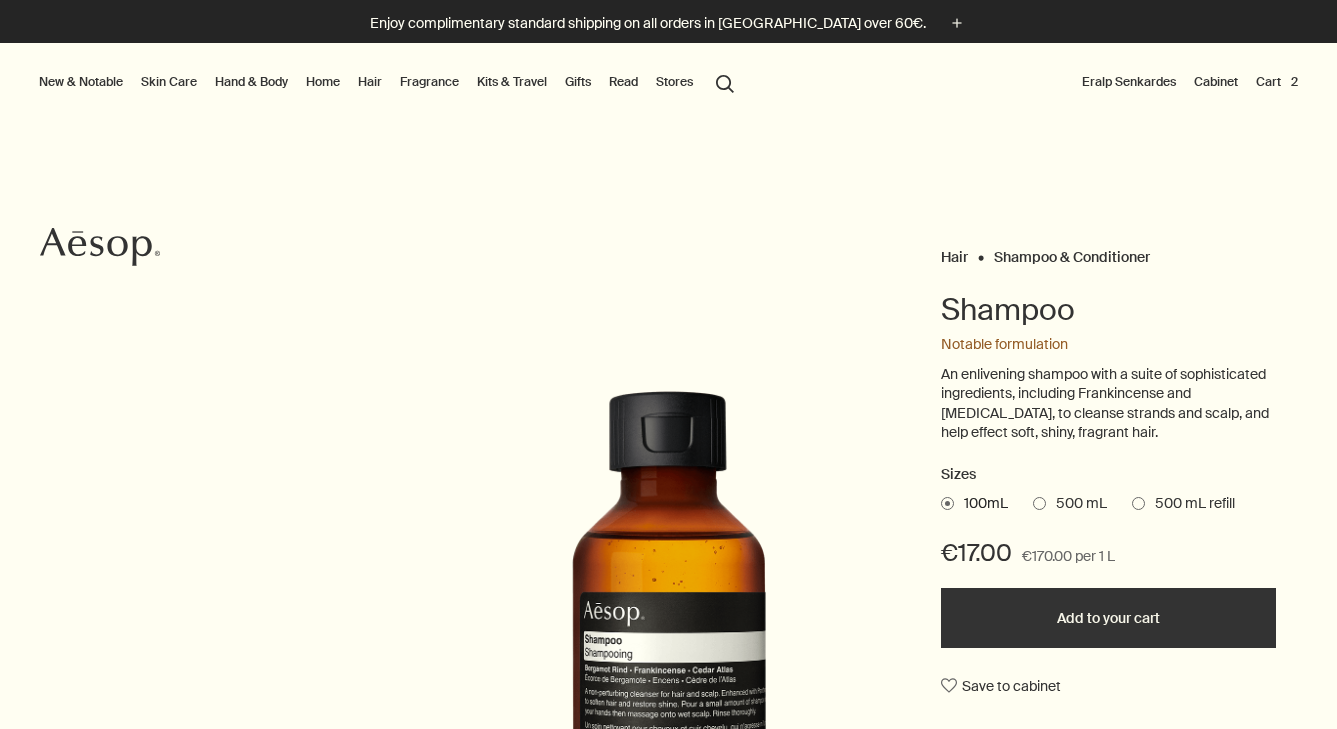 click at bounding box center (1138, 503) 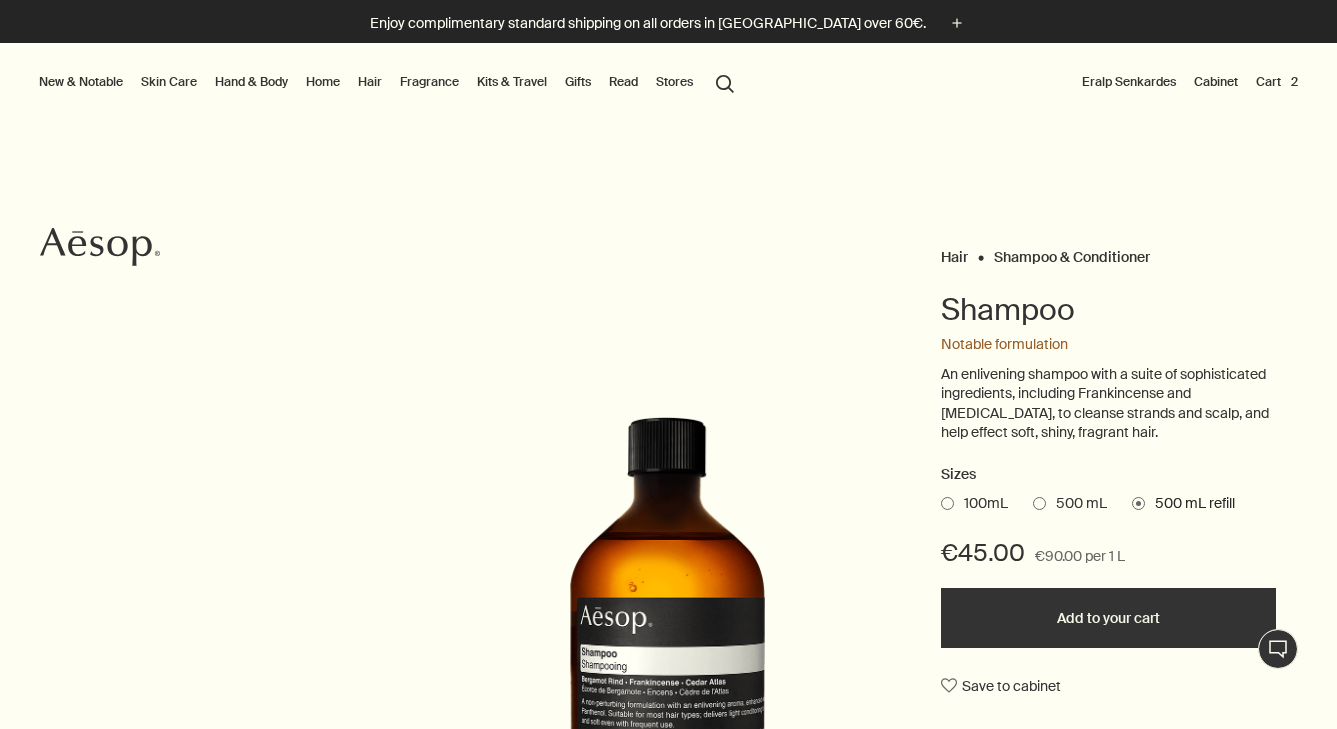 click at bounding box center (1039, 503) 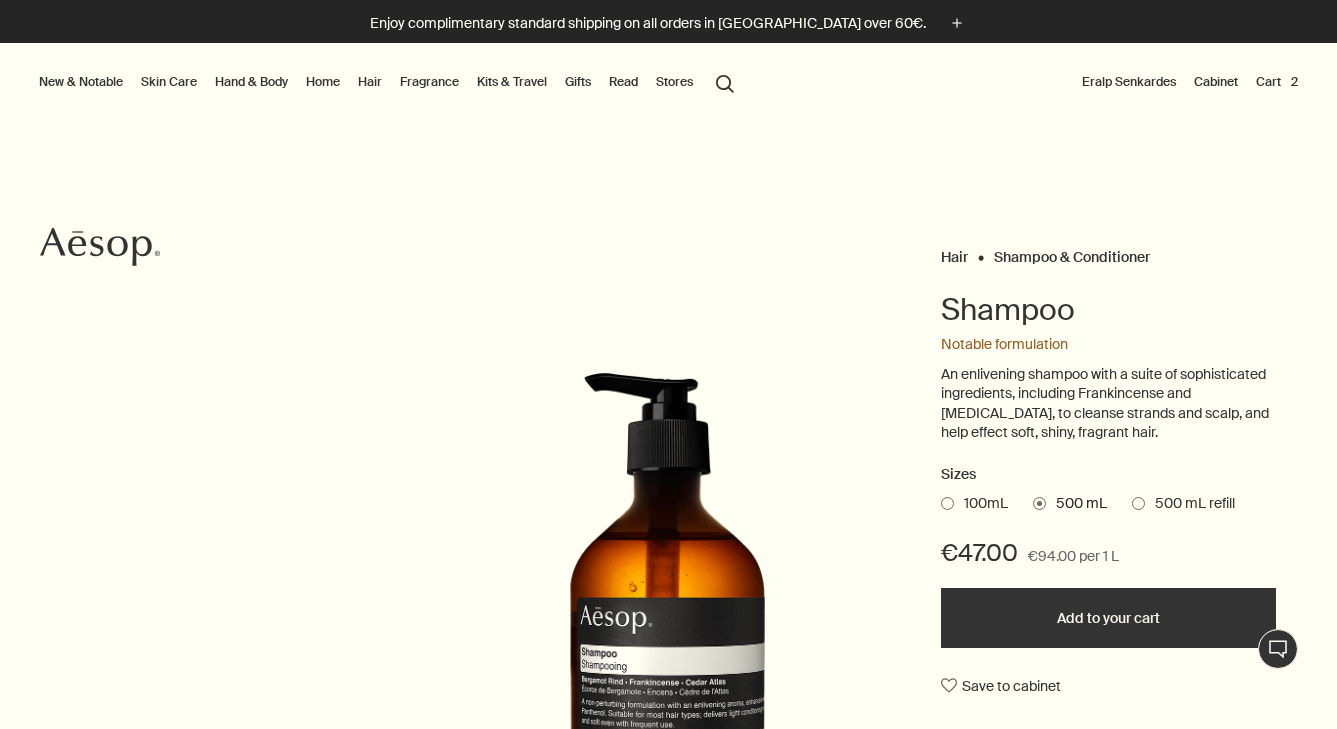 click on "Cart 2" at bounding box center [1277, 82] 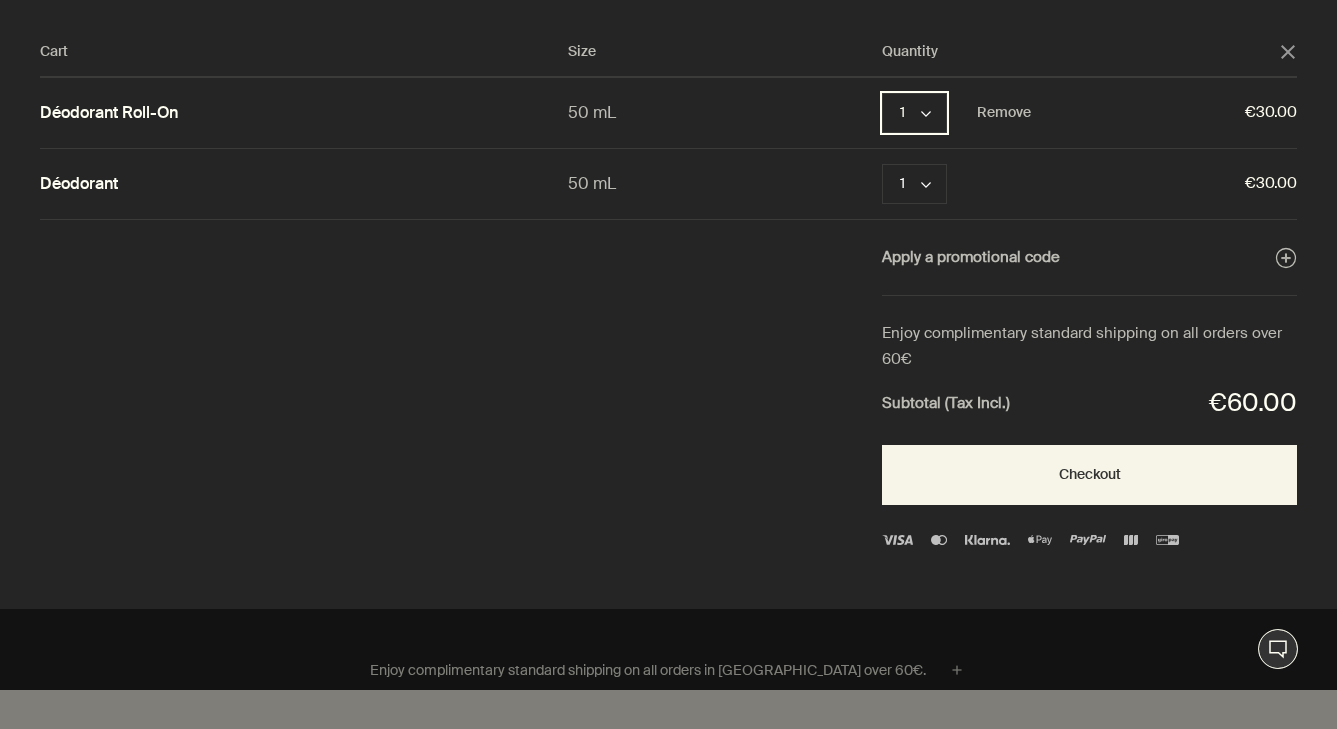 click on "1 chevron" at bounding box center (914, 113) 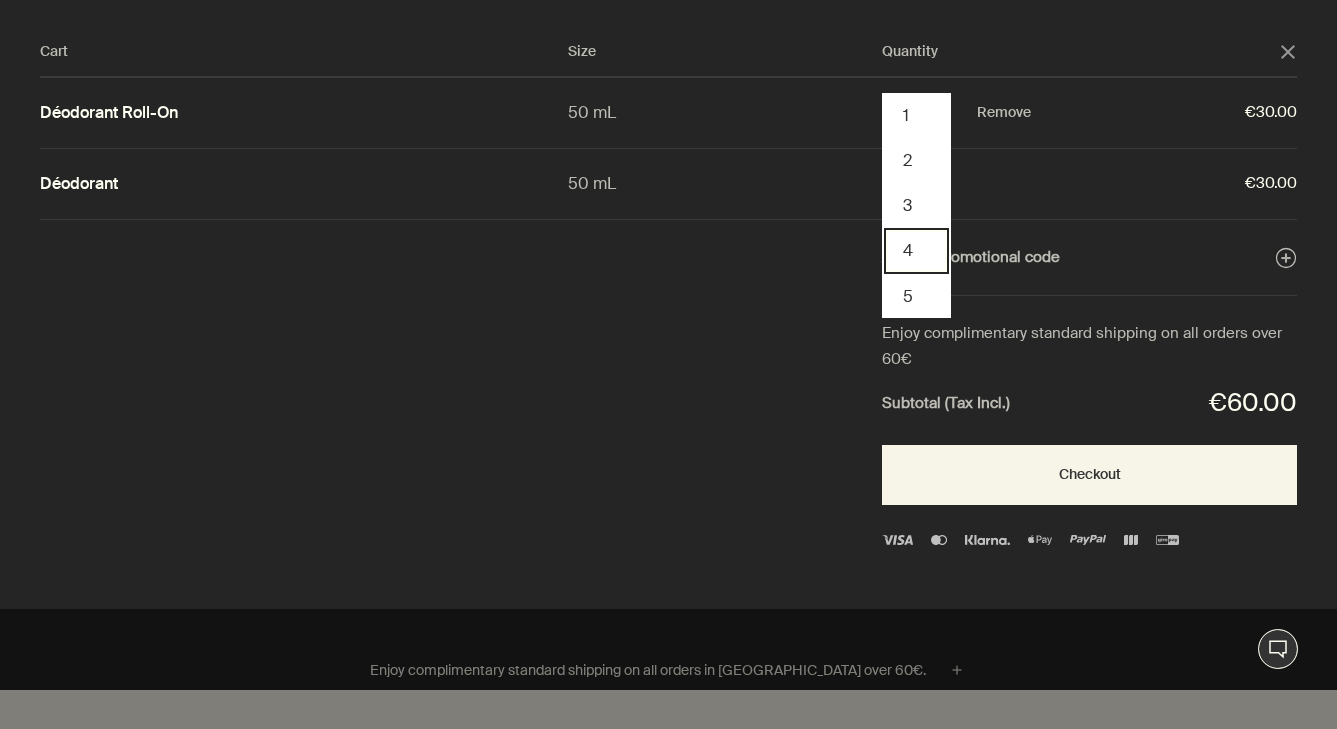 click on "4" at bounding box center [916, 250] 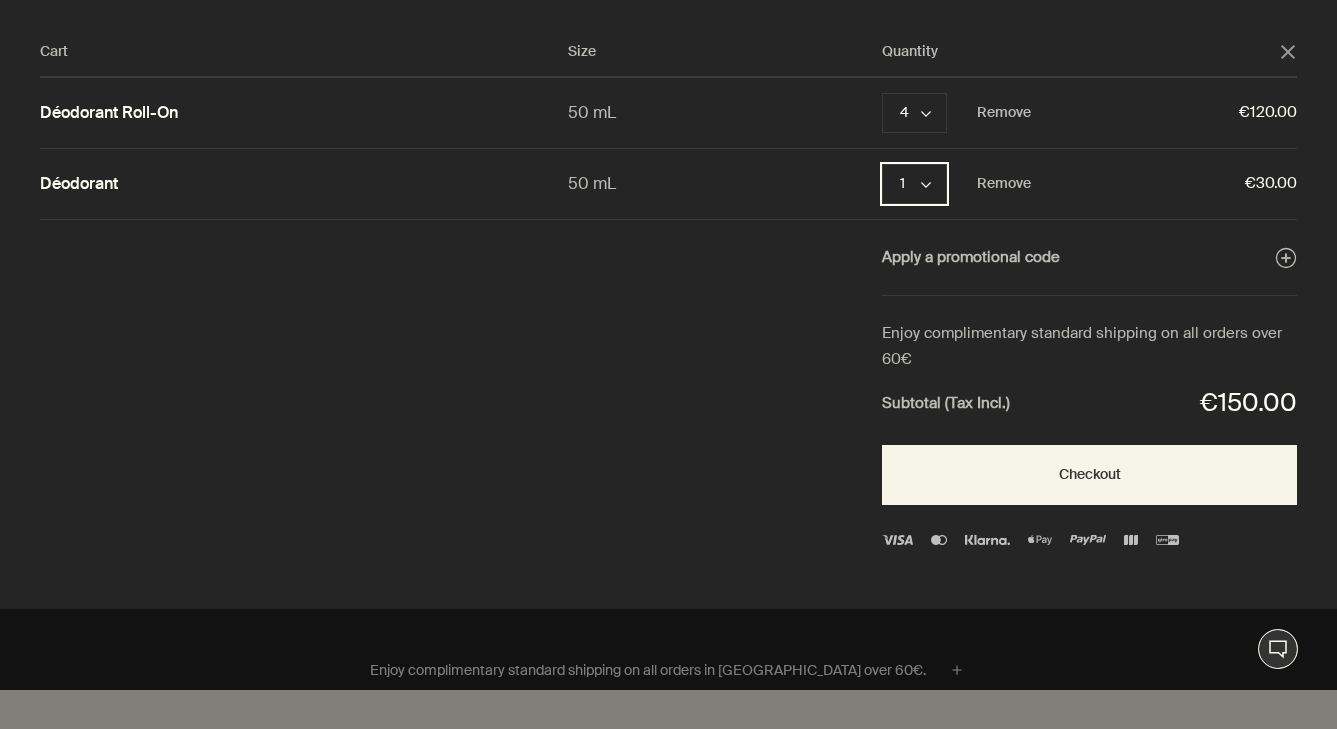 click on "1 chevron" at bounding box center (914, 184) 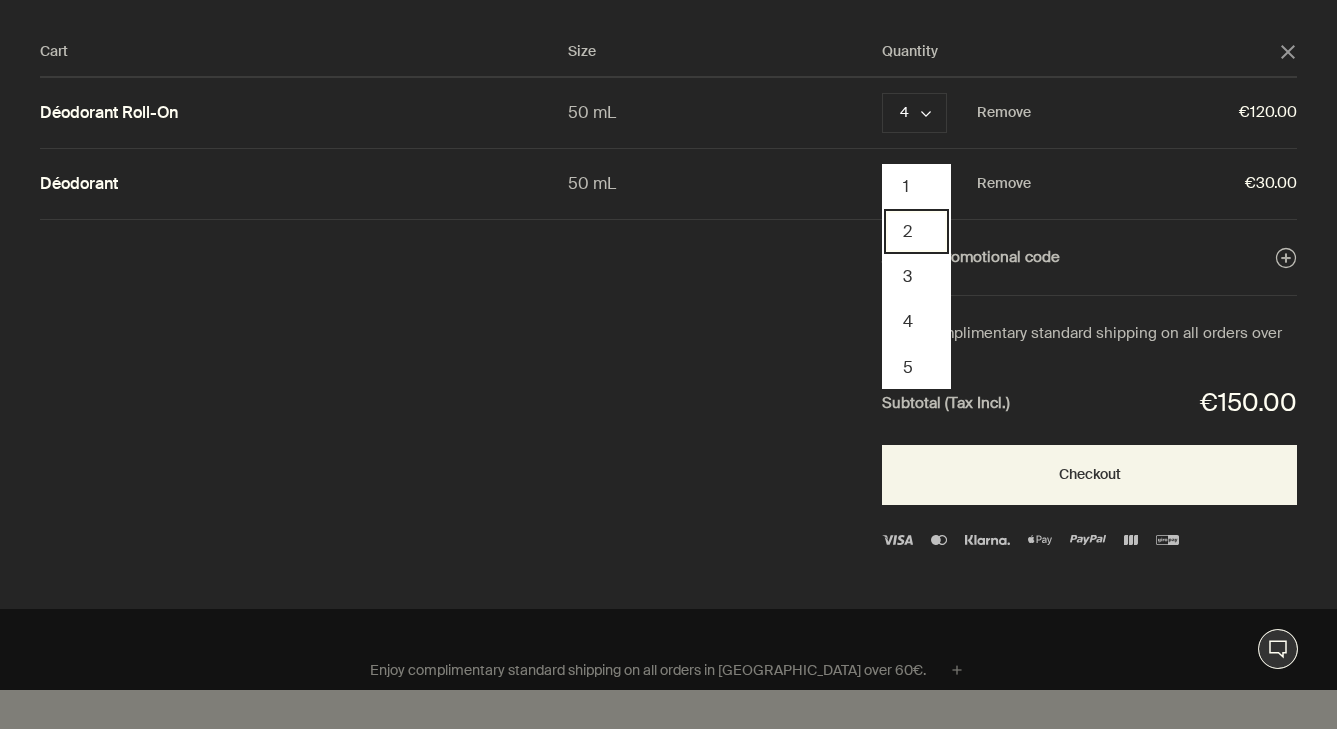 click on "2" at bounding box center [916, 231] 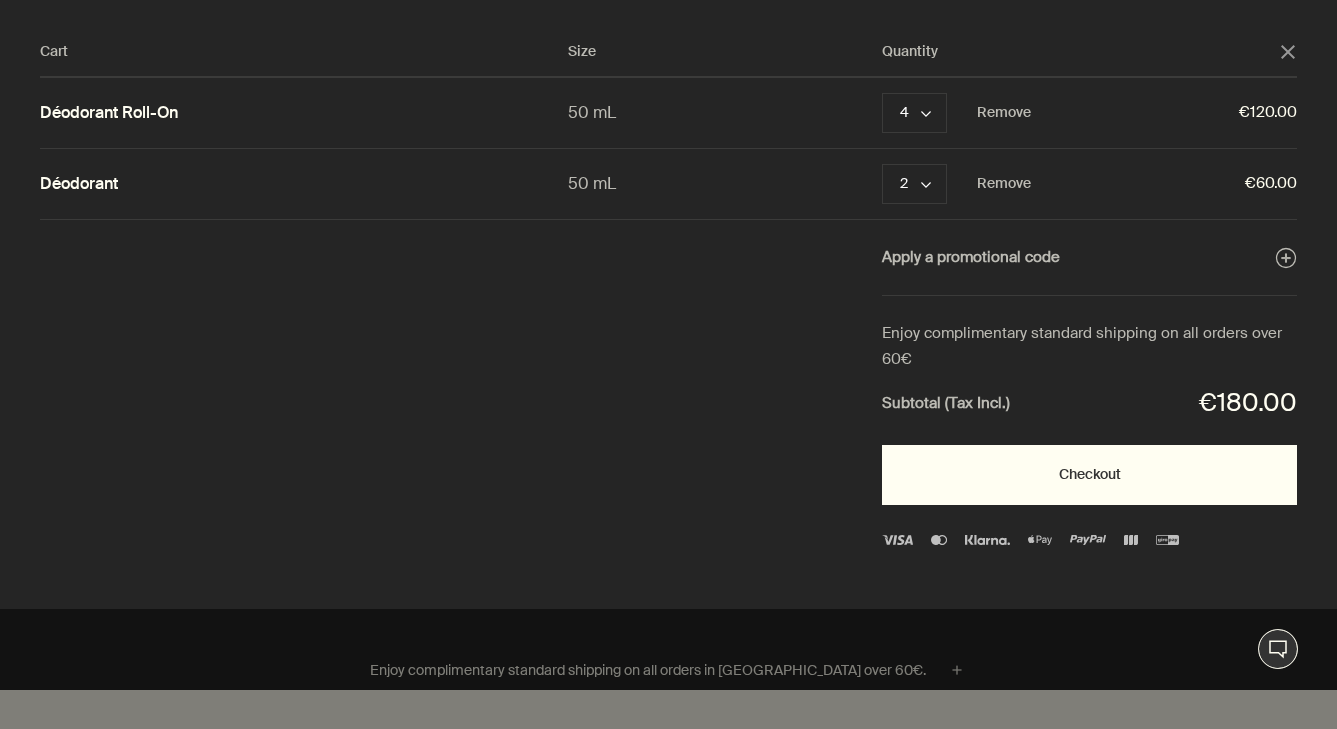 click on "Checkout" at bounding box center (1089, 475) 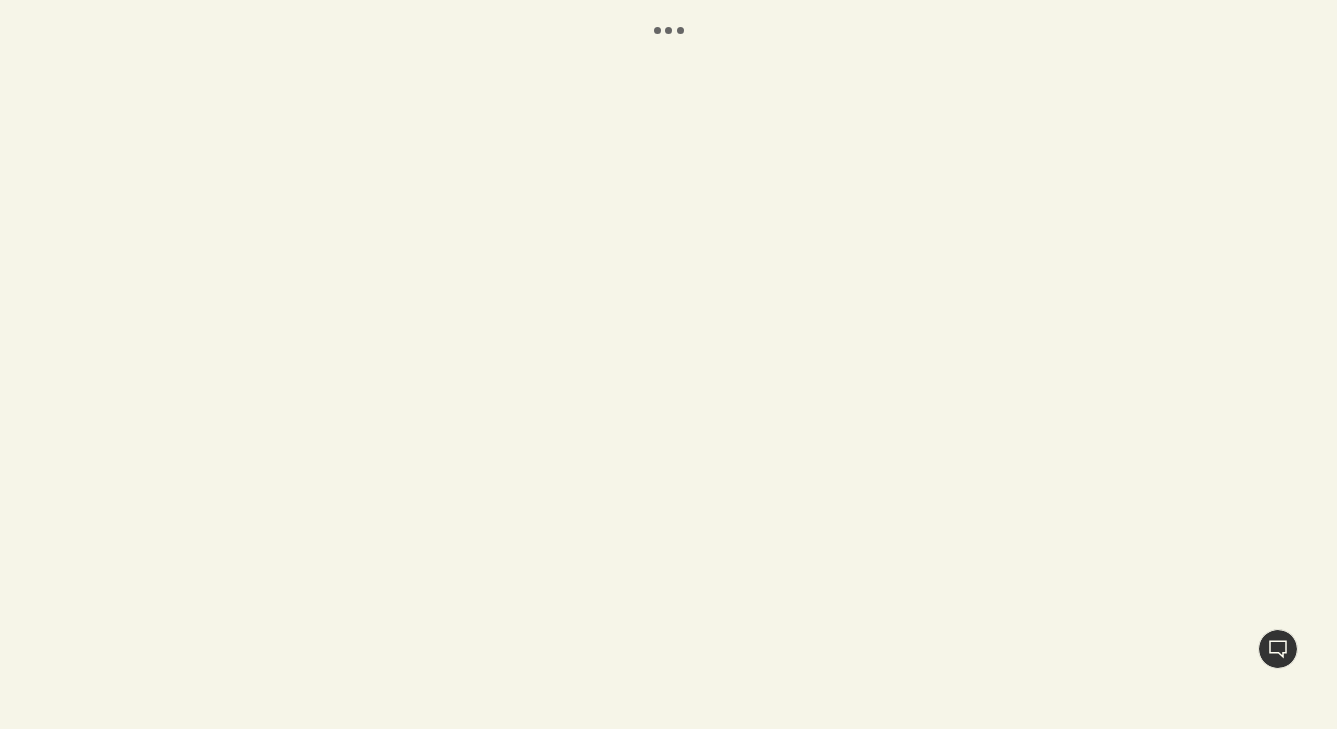 scroll, scrollTop: 0, scrollLeft: 0, axis: both 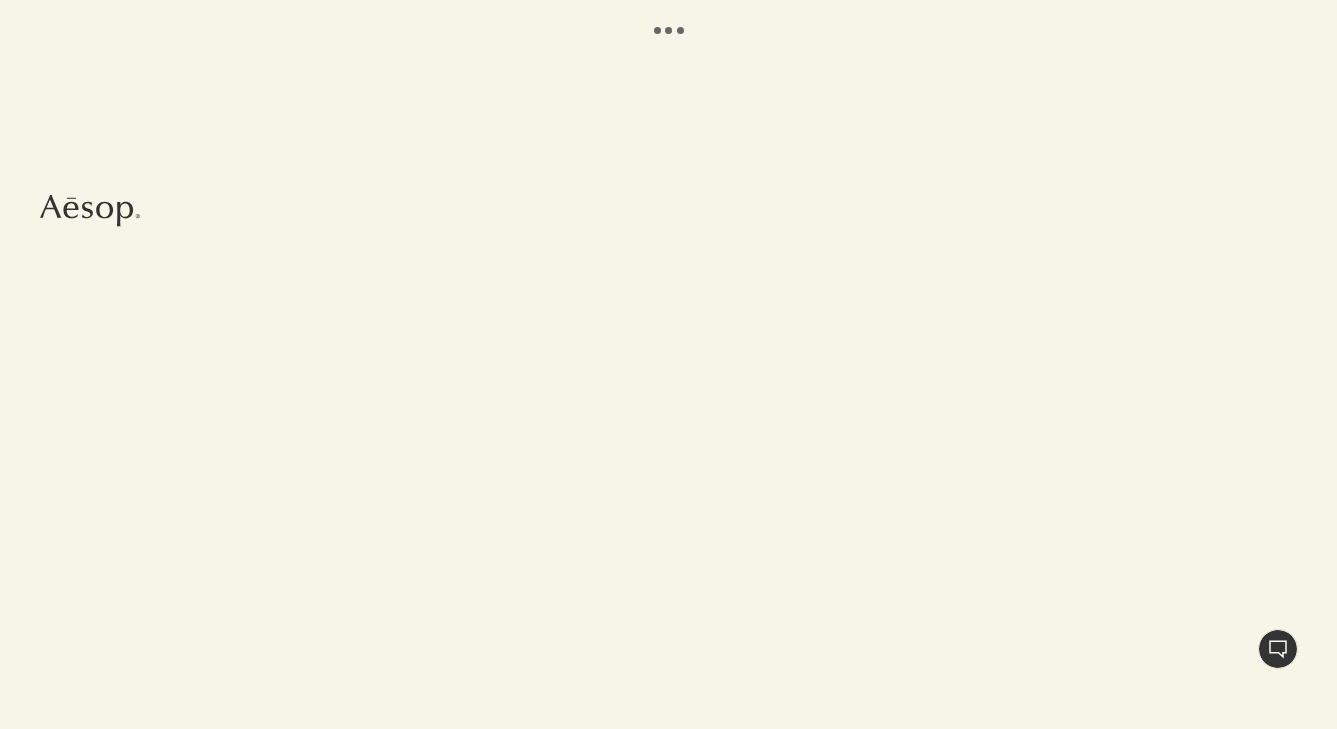 select on "BG" 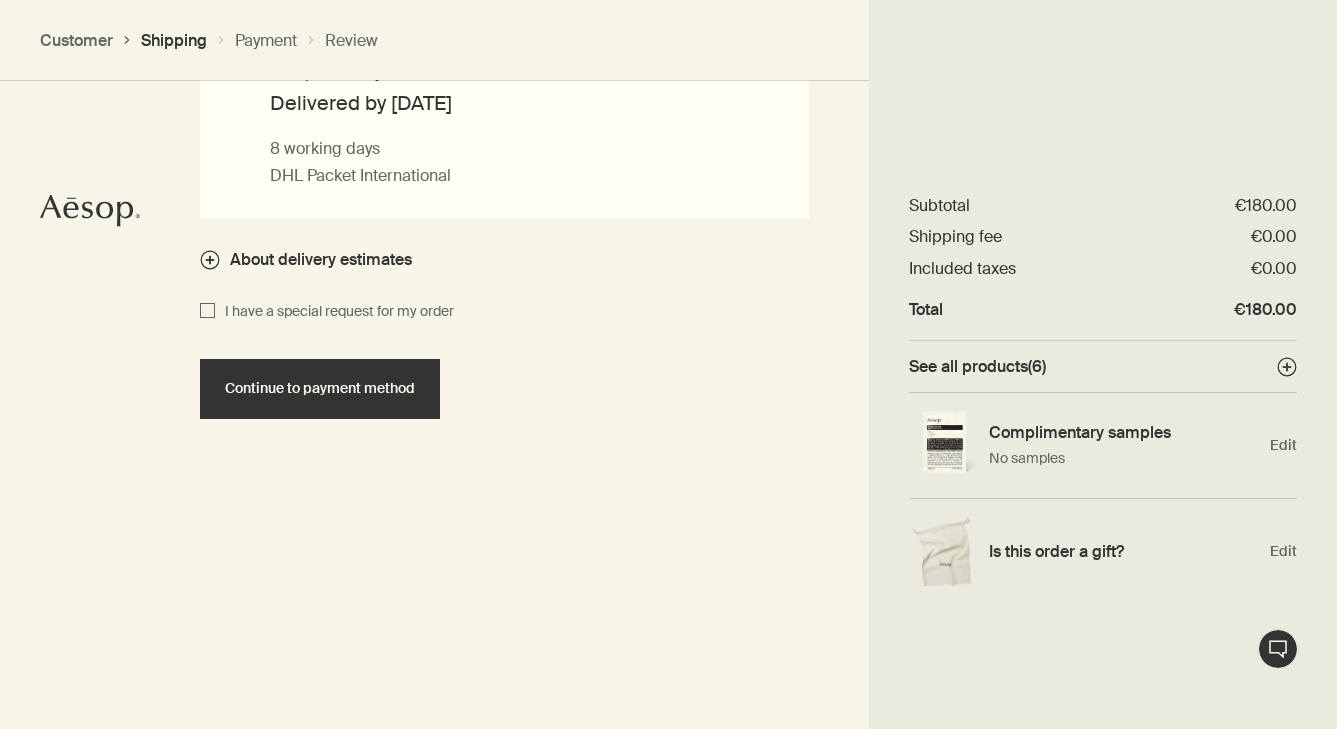 scroll, scrollTop: 1591, scrollLeft: 0, axis: vertical 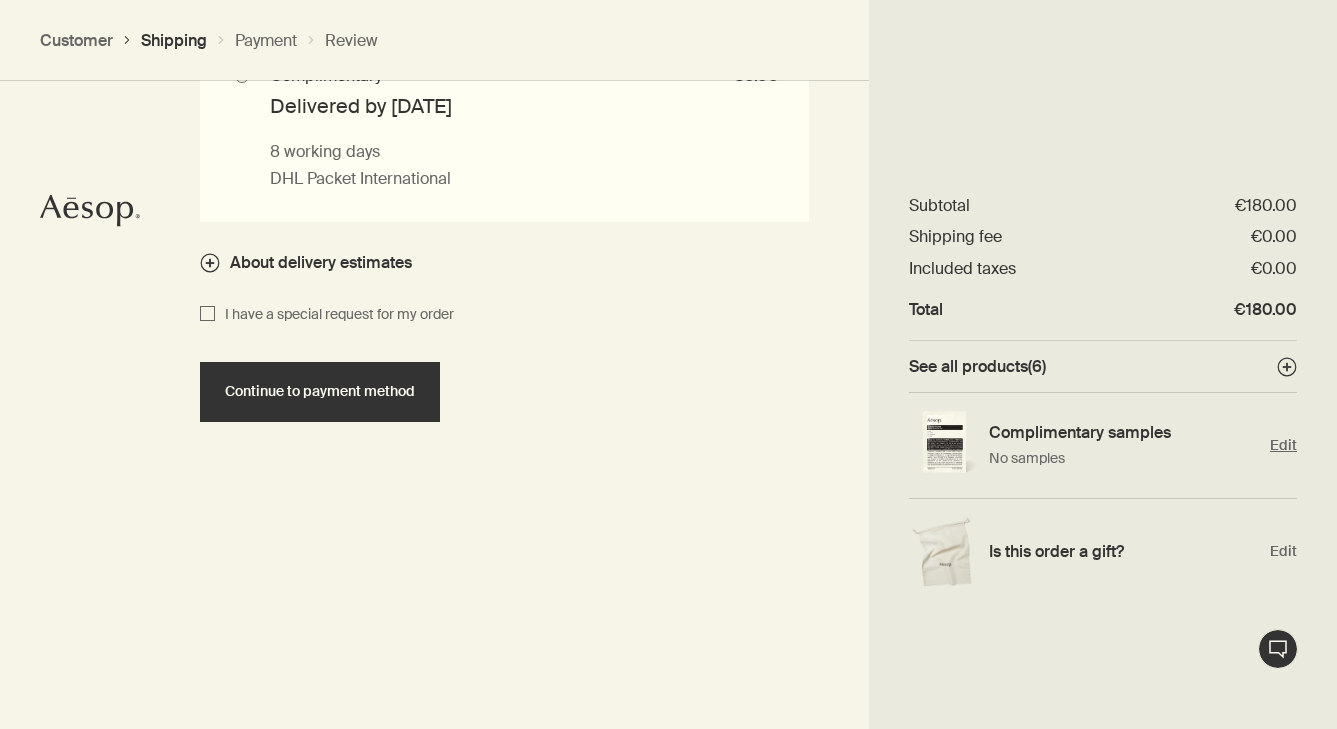 click on "Edit" at bounding box center [1283, 445] 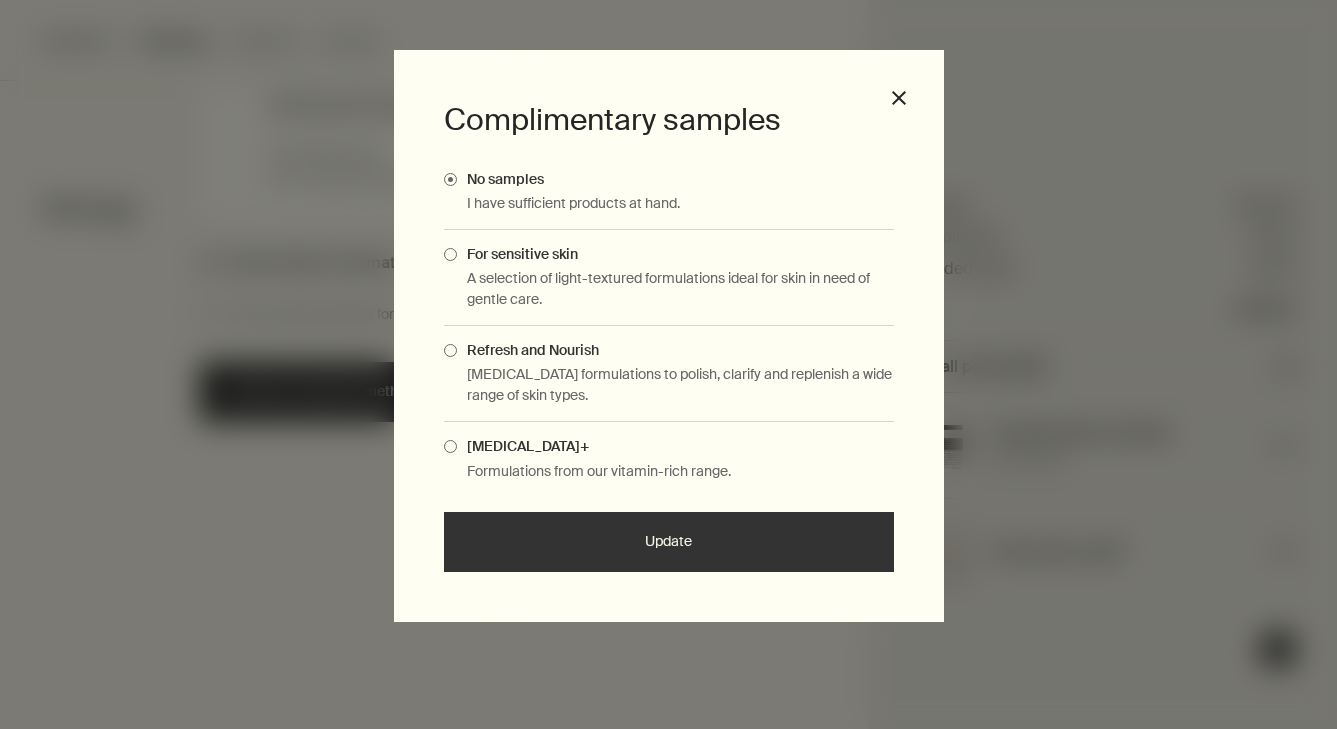 click at bounding box center (450, 446) 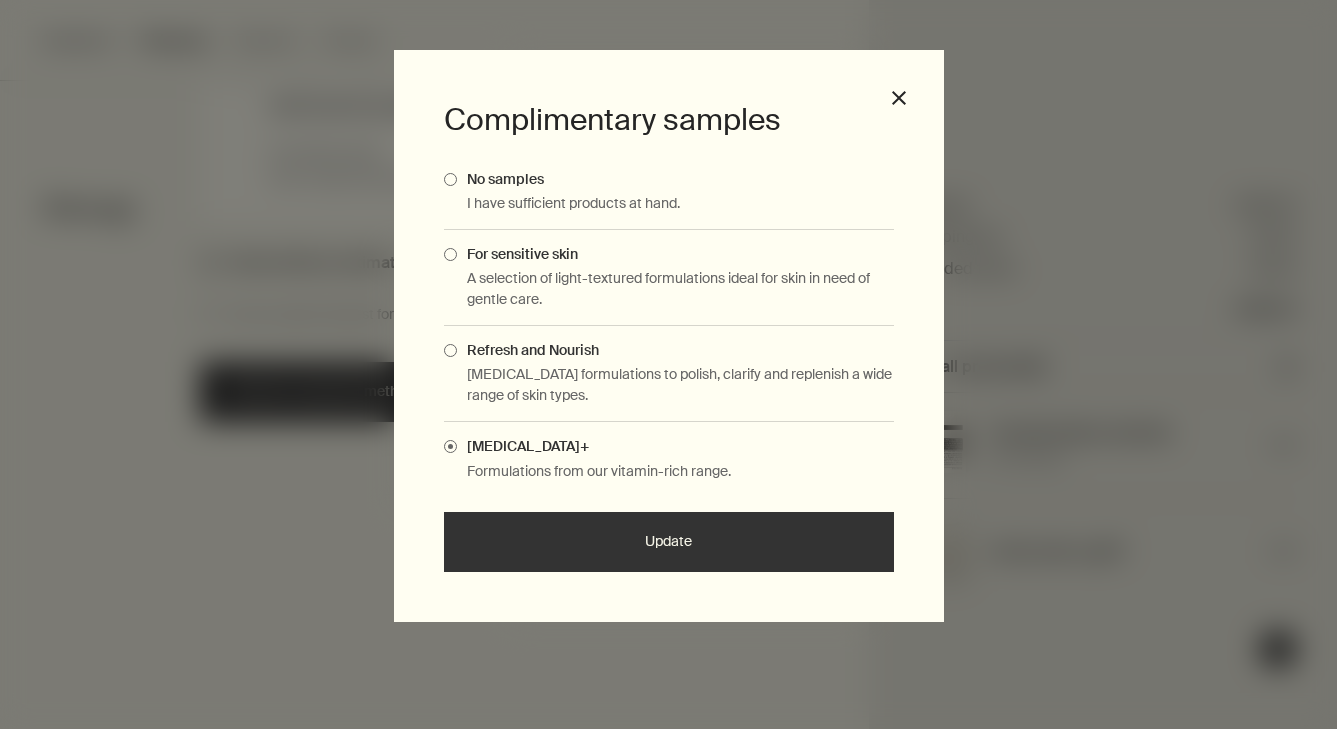 click on "Update" at bounding box center (669, 542) 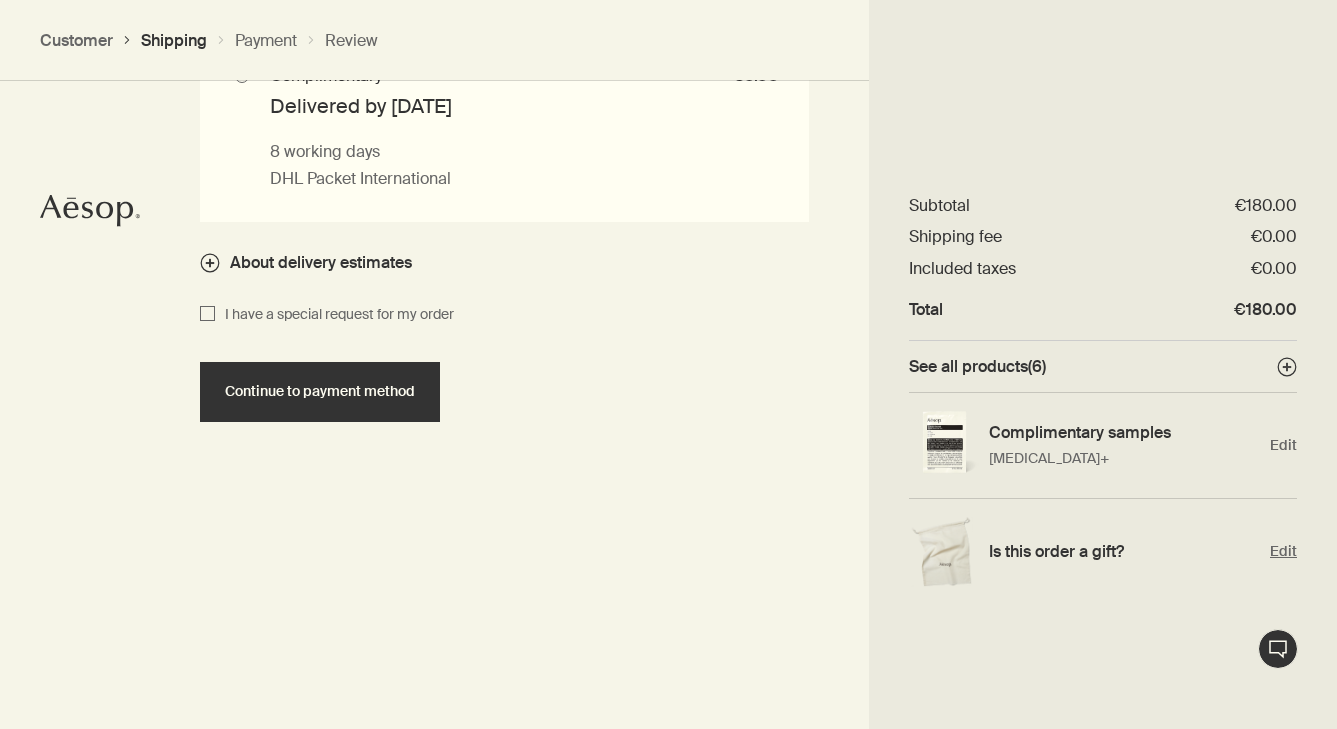 click on "Edit" at bounding box center [1283, 551] 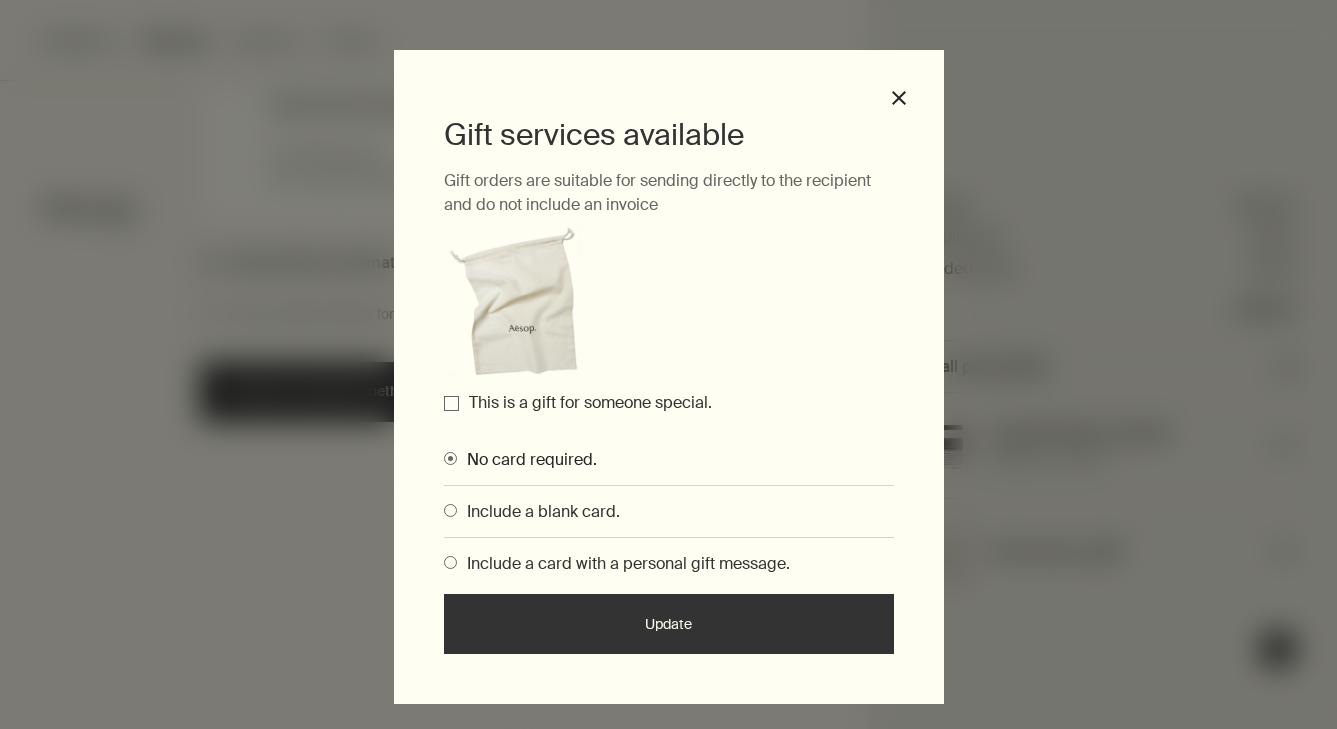 click on "Update" at bounding box center (669, 624) 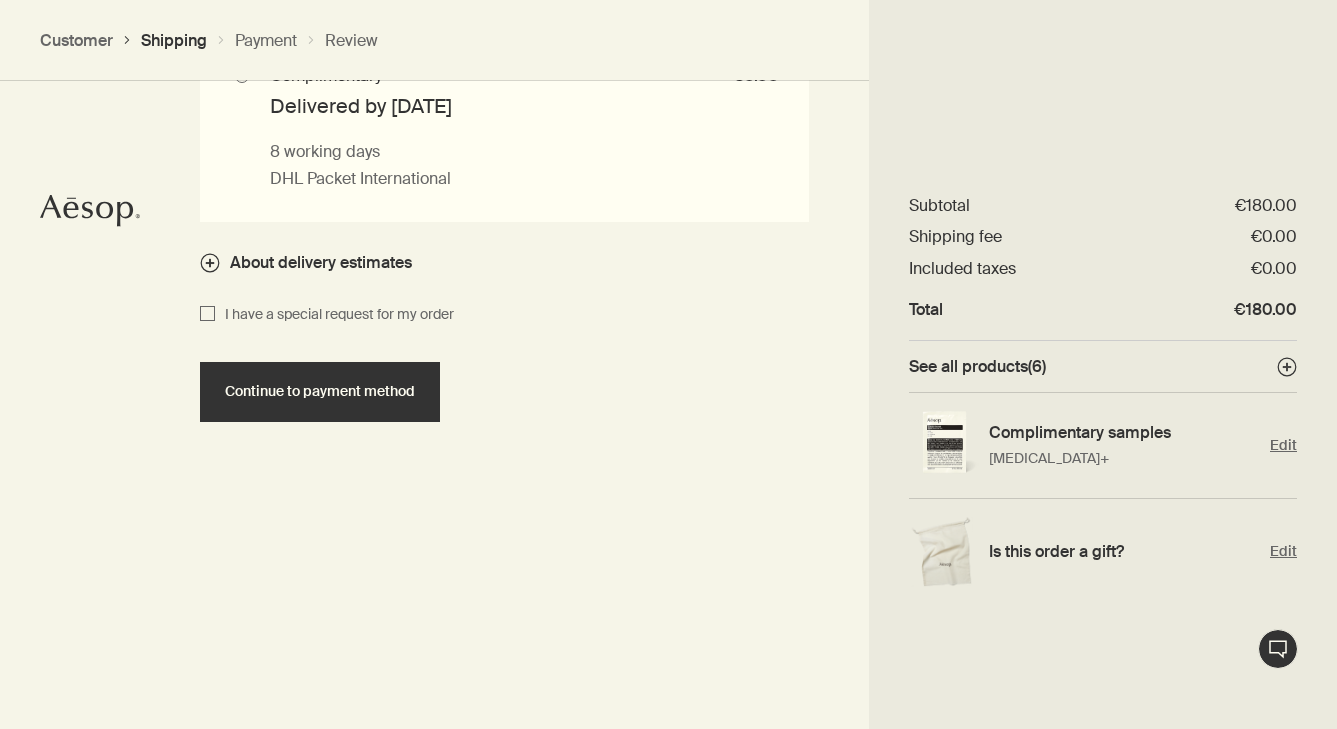 scroll, scrollTop: 1616, scrollLeft: 0, axis: vertical 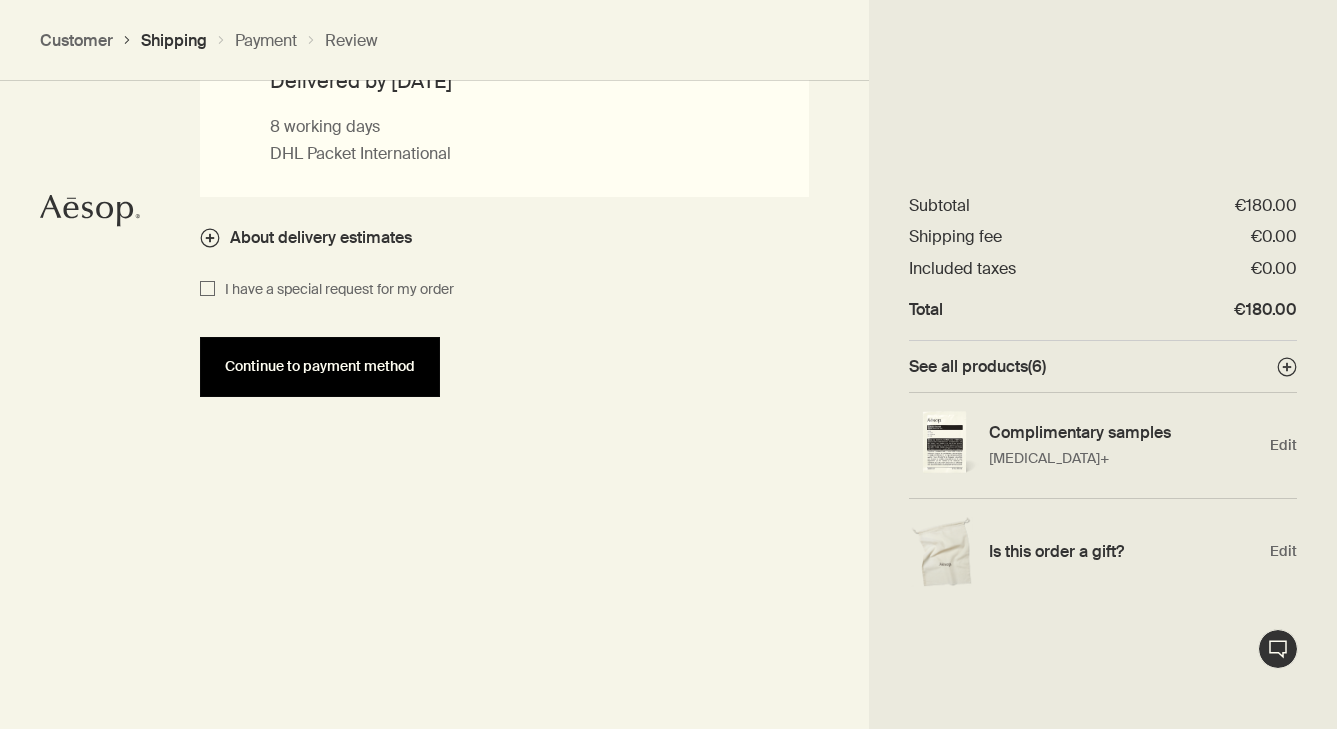 click on "Continue to payment method" at bounding box center (320, 366) 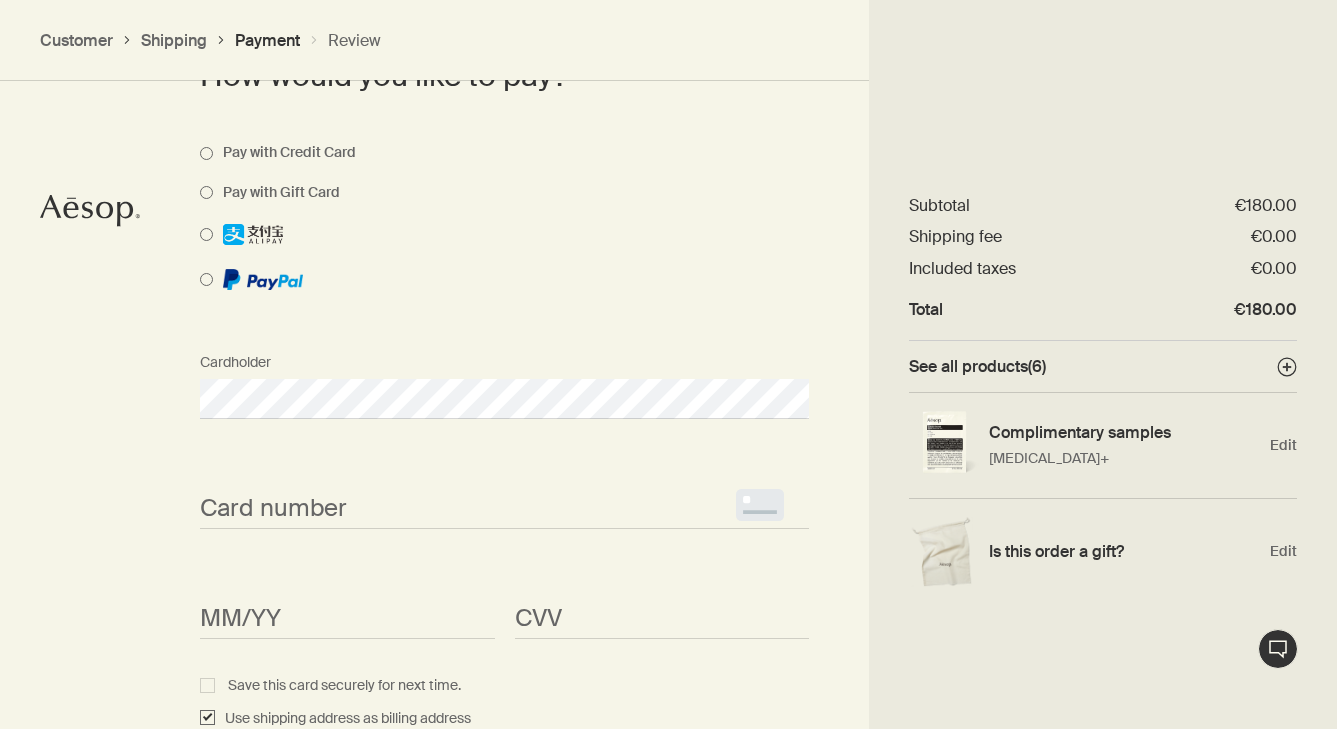 scroll, scrollTop: 1151, scrollLeft: 0, axis: vertical 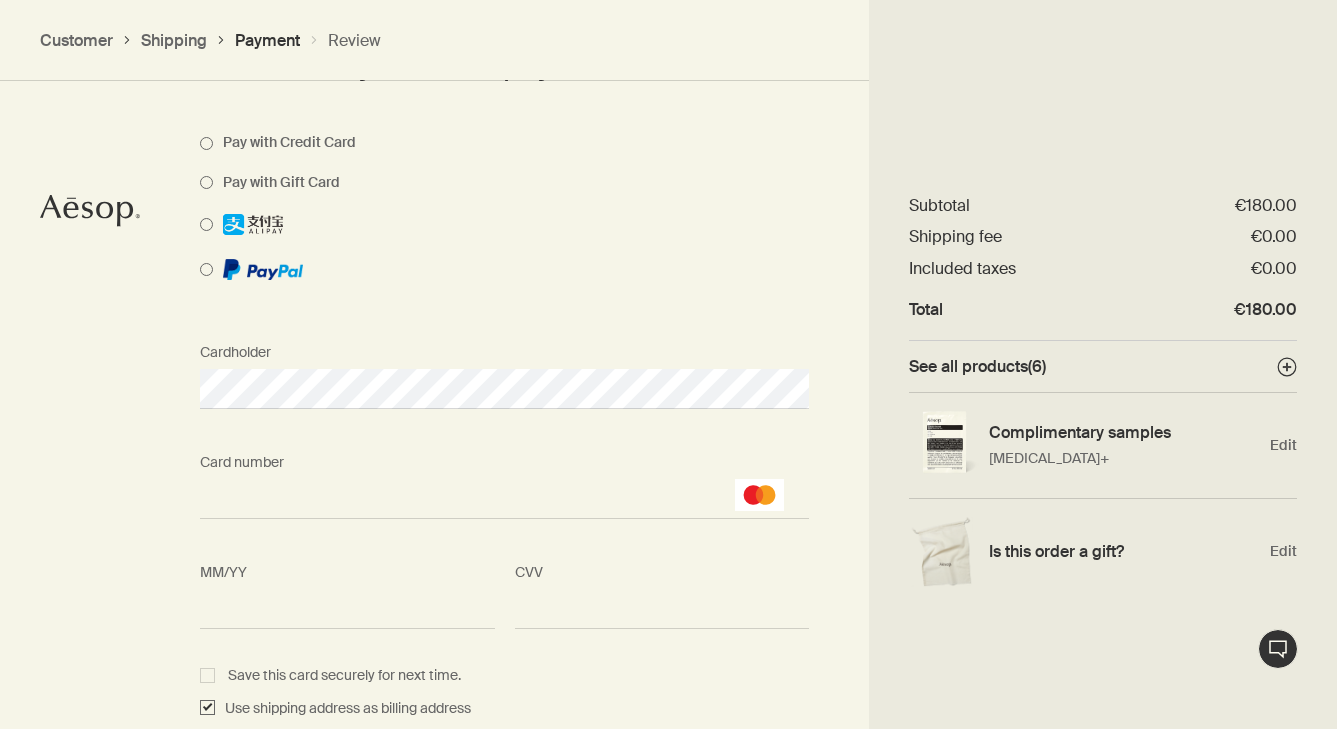click on "MM/YY <p>Your browser does not support iframes.</p> CVV <p>Your browser does not support iframes.</p>" at bounding box center (504, 609) 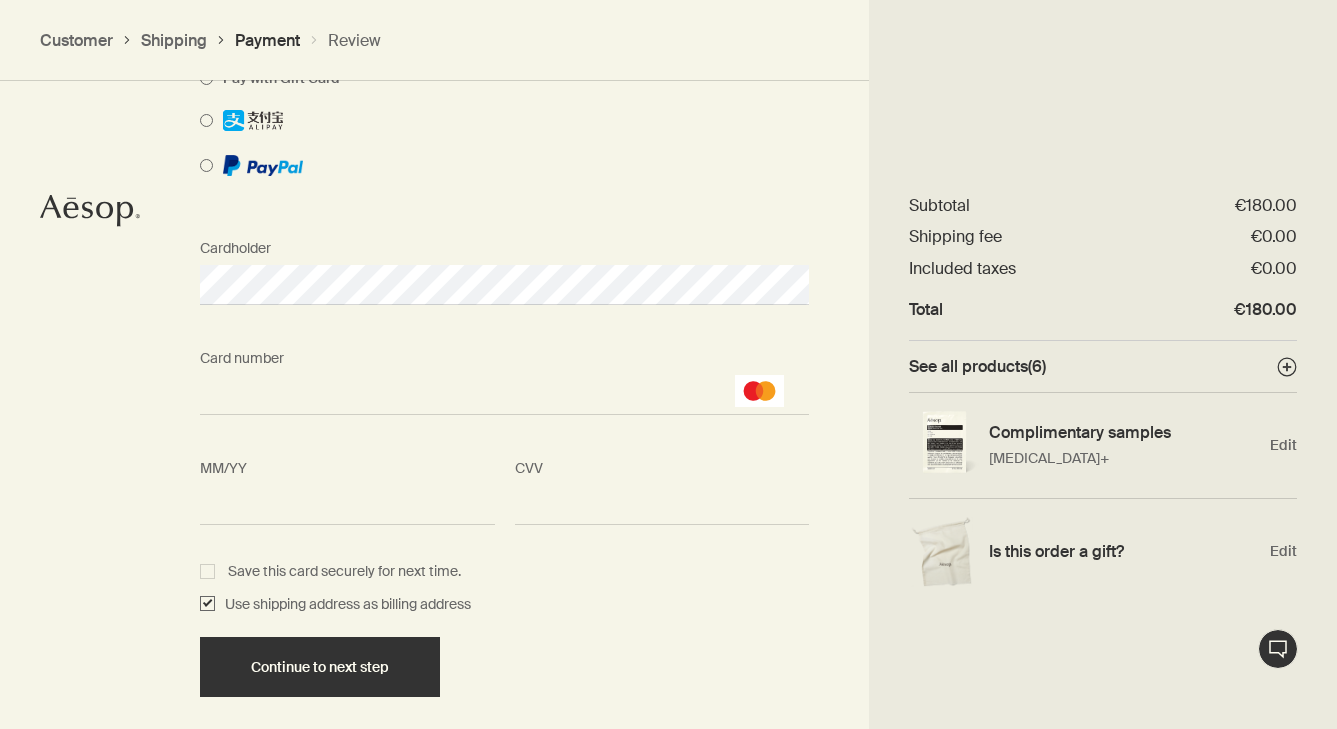 scroll, scrollTop: 1356, scrollLeft: 0, axis: vertical 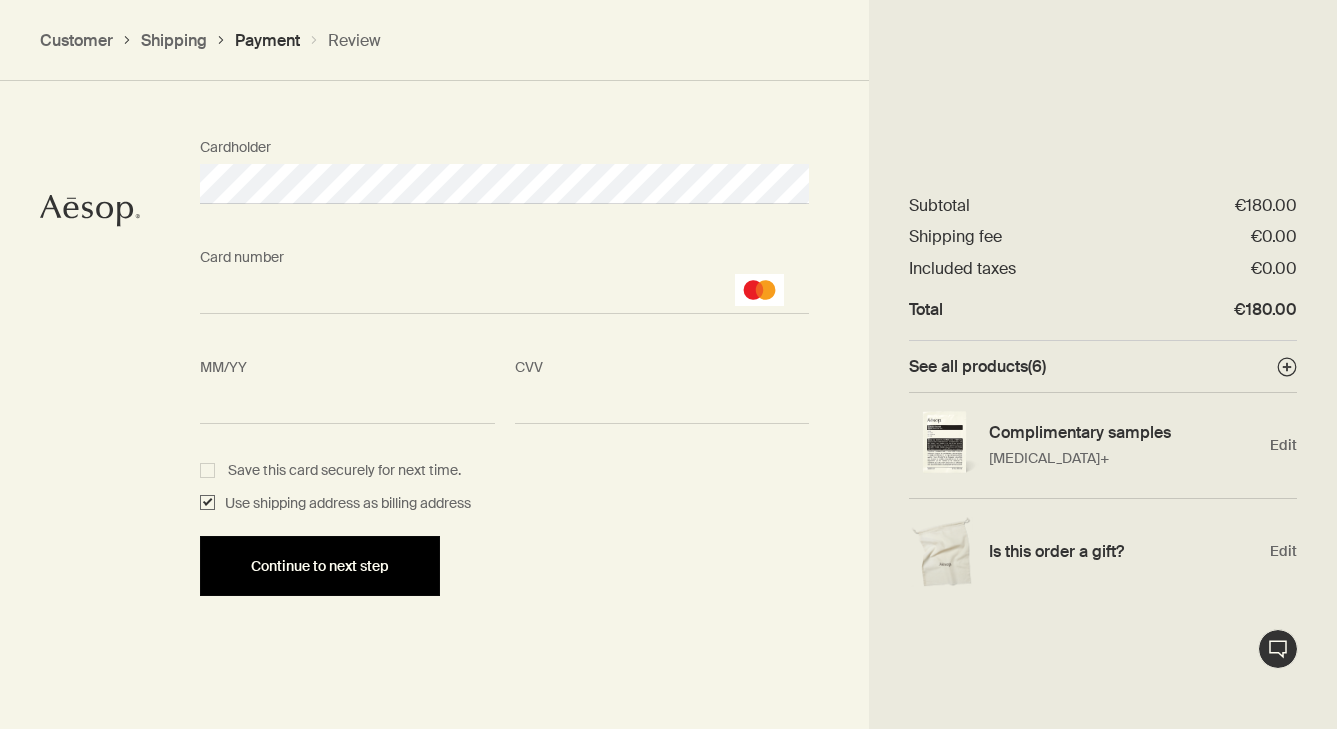 click on "Continue to next step" at bounding box center [320, 566] 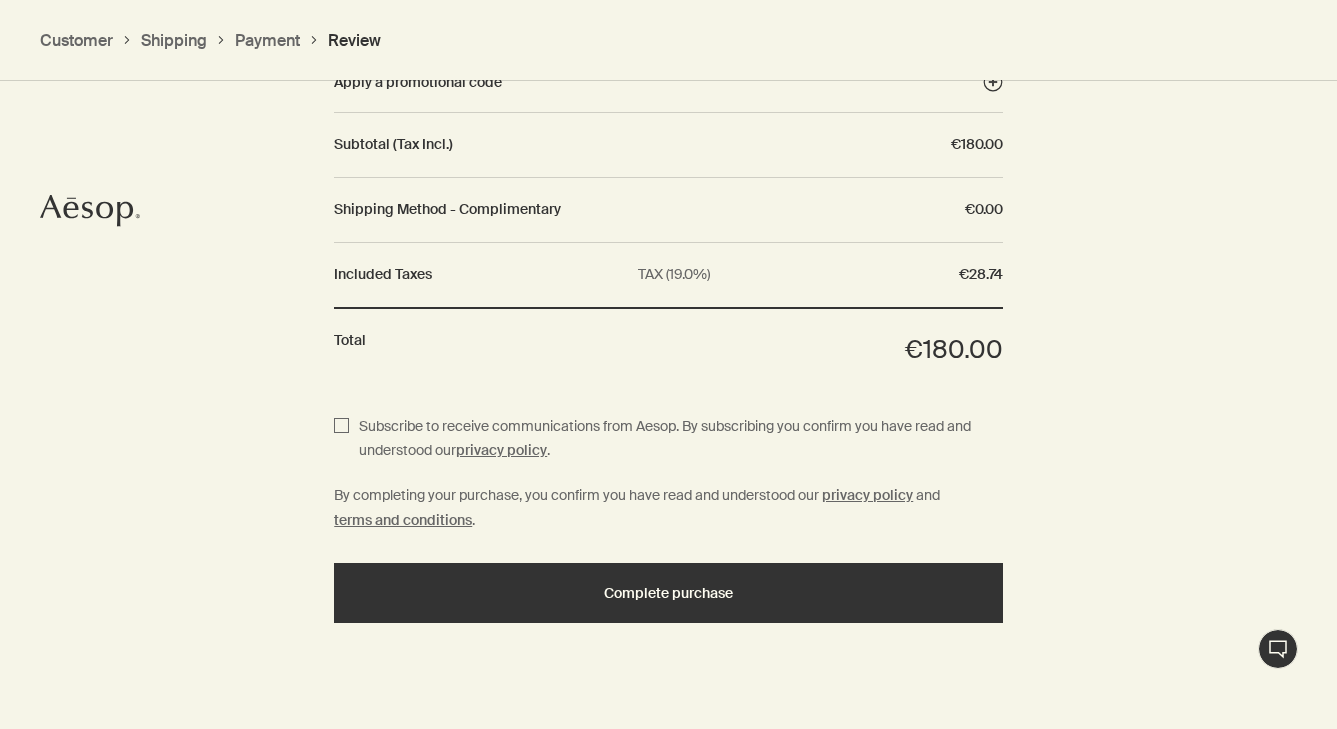 scroll, scrollTop: 2000, scrollLeft: 0, axis: vertical 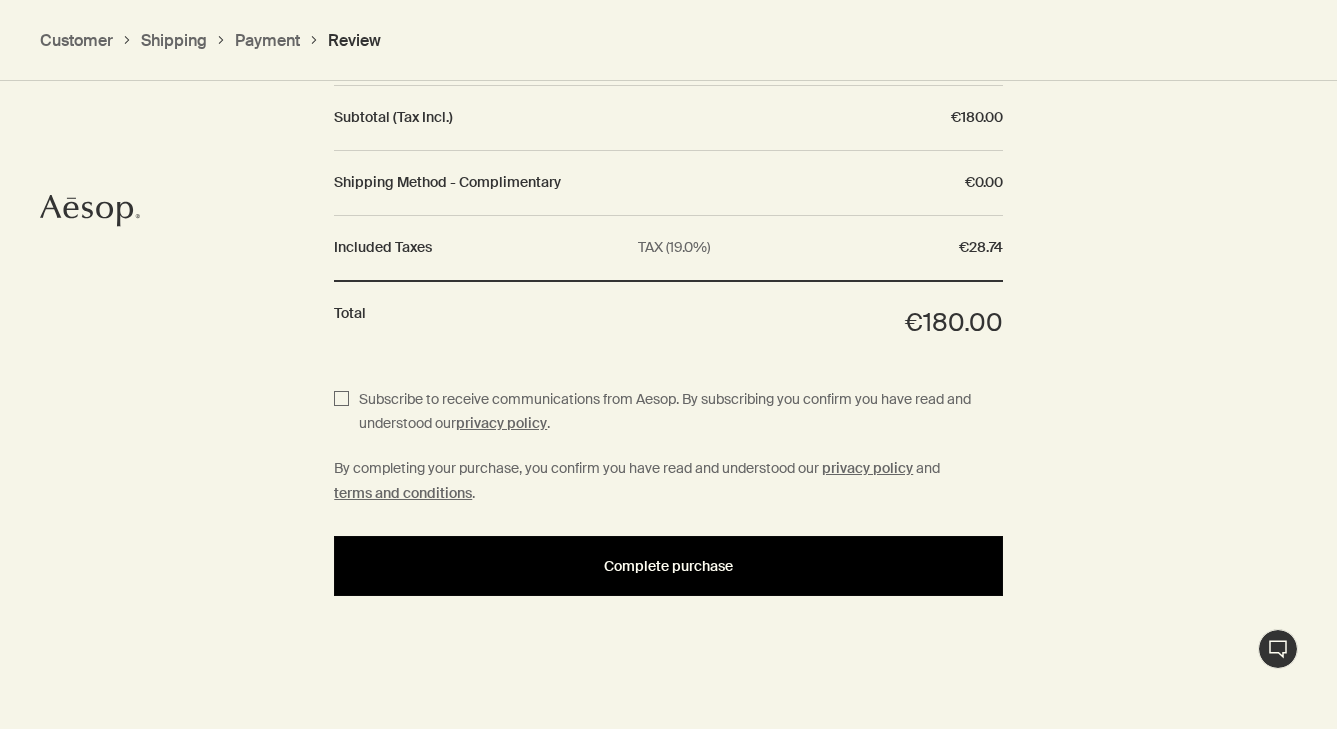 click on "Complete purchase" at bounding box center [668, 566] 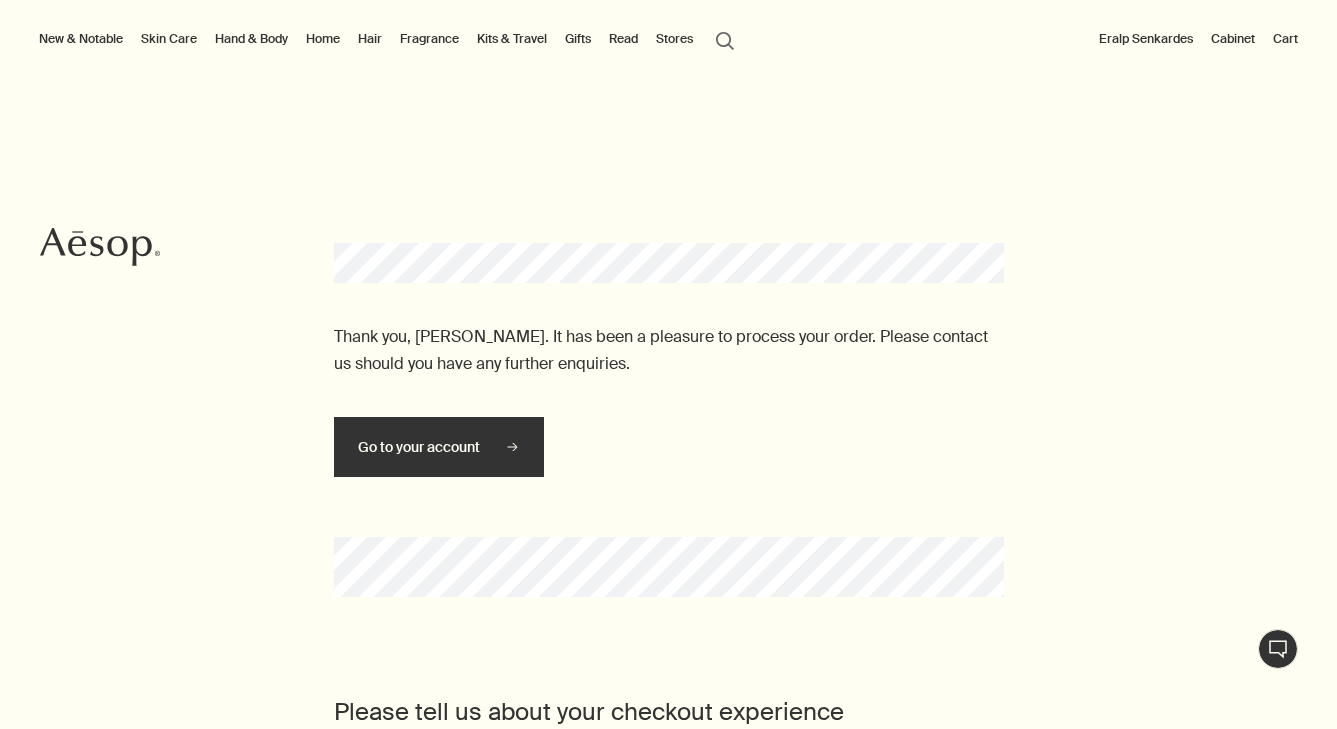 scroll, scrollTop: 0, scrollLeft: 0, axis: both 